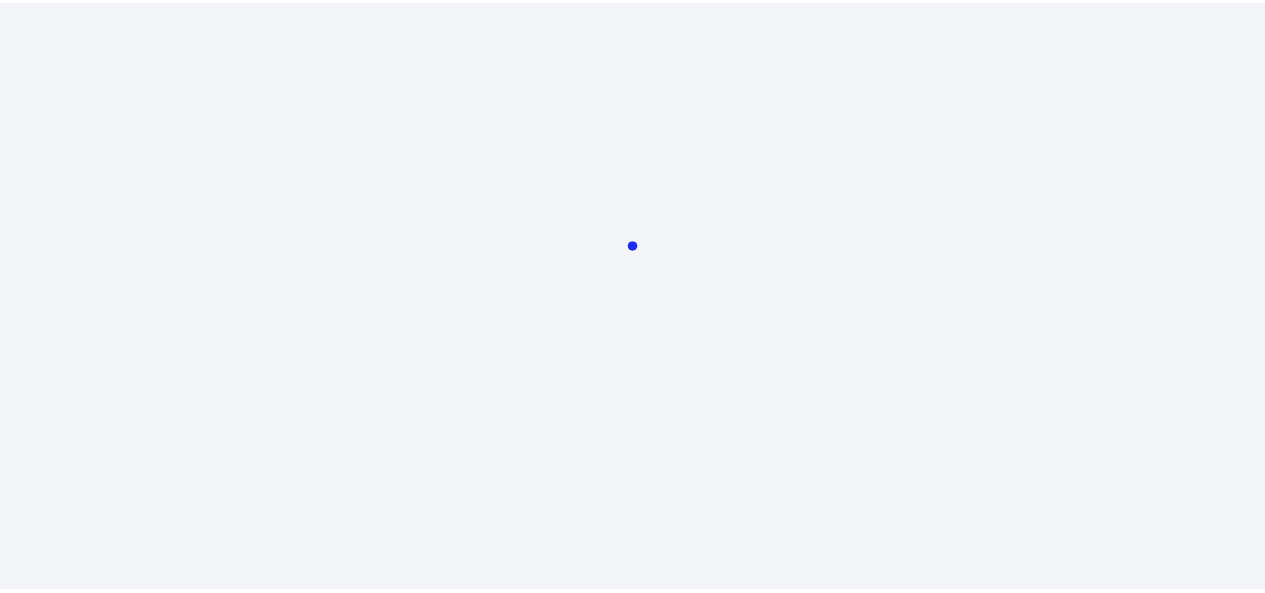 scroll, scrollTop: 0, scrollLeft: 0, axis: both 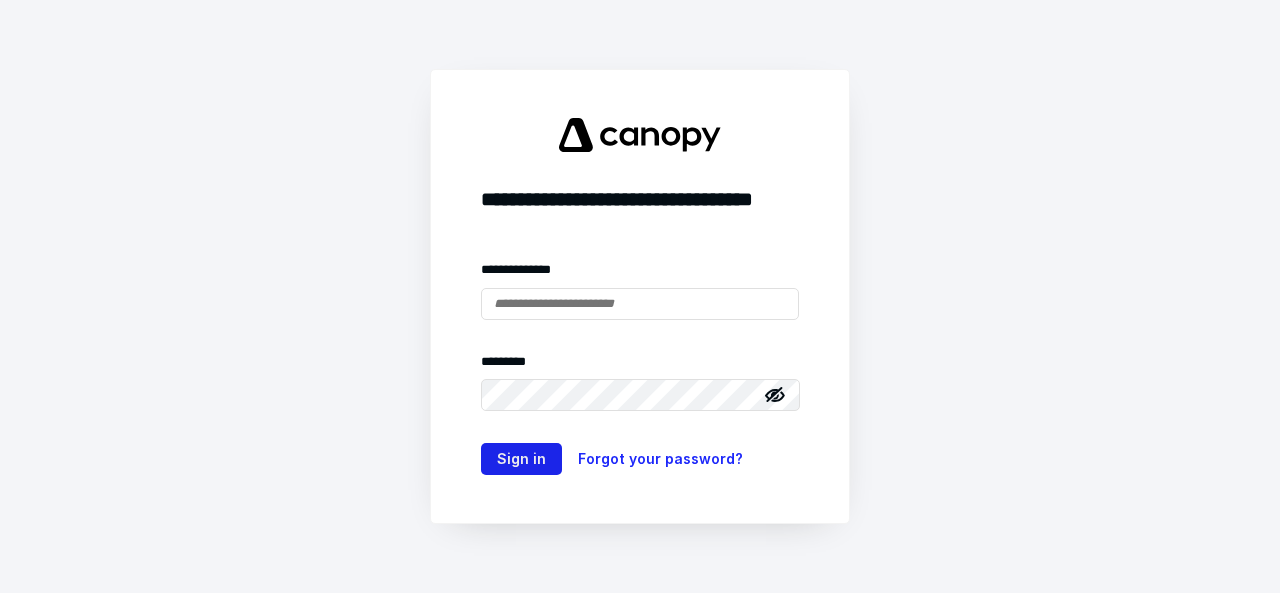 type on "**********" 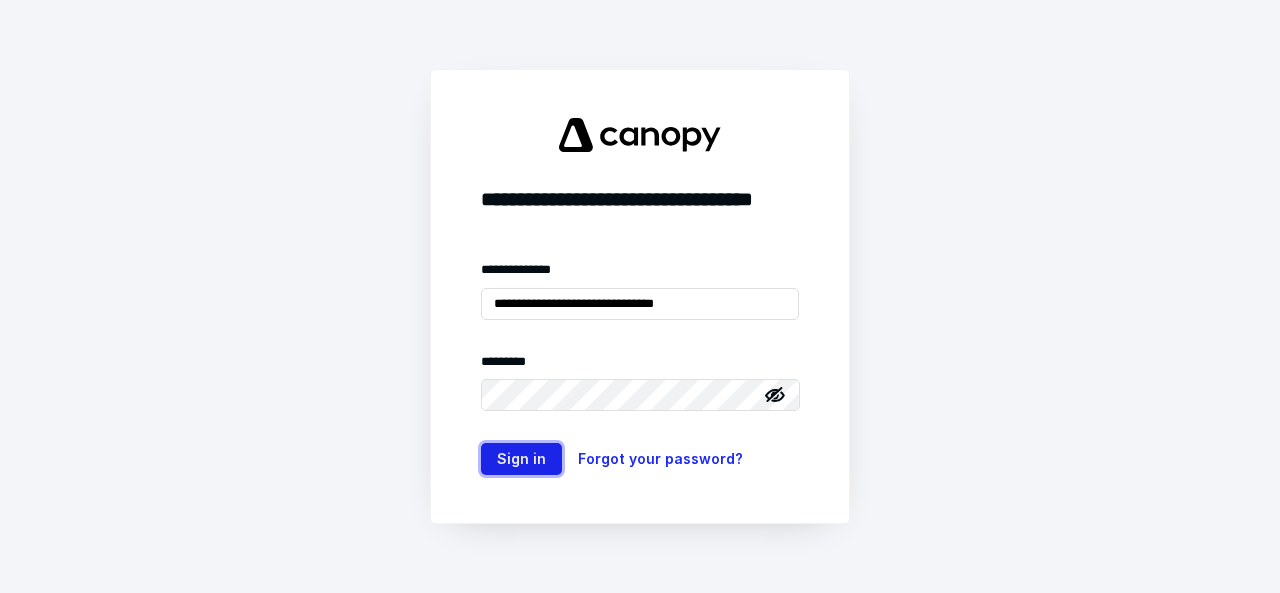 click on "Sign in" at bounding box center (521, 459) 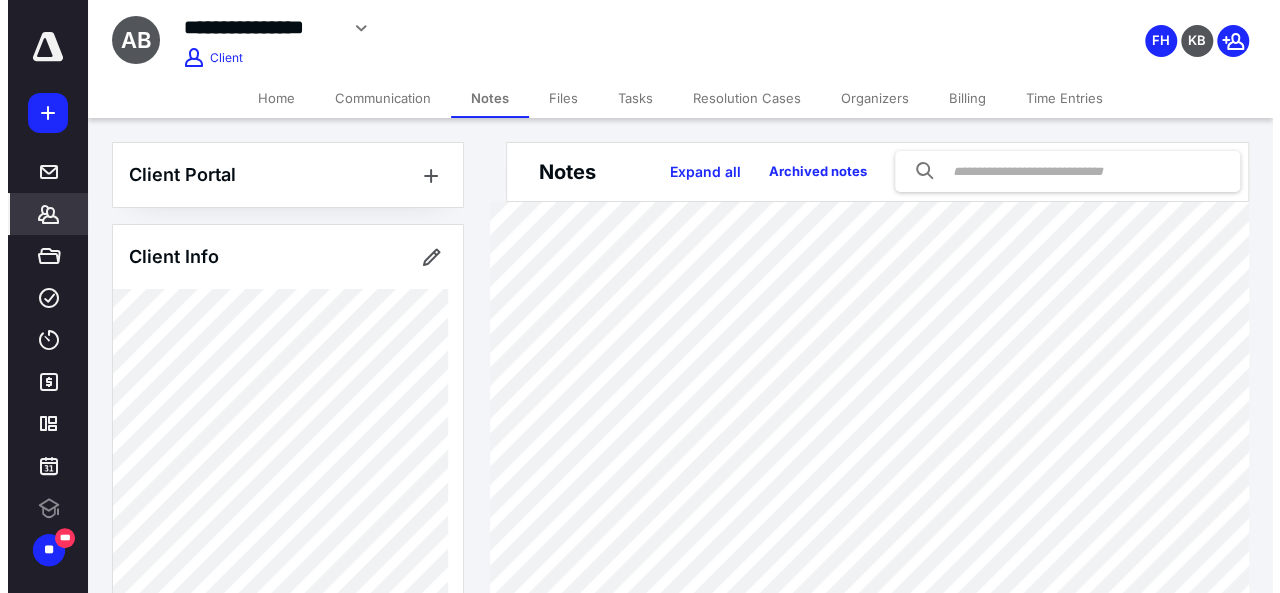 scroll, scrollTop: 0, scrollLeft: 0, axis: both 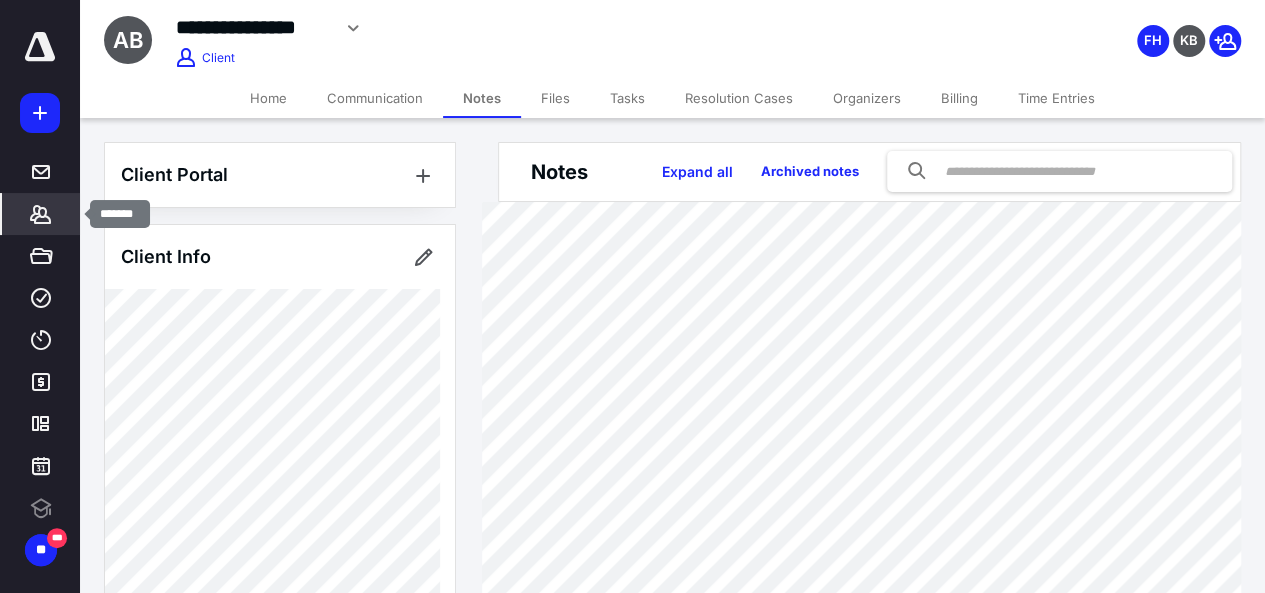 click 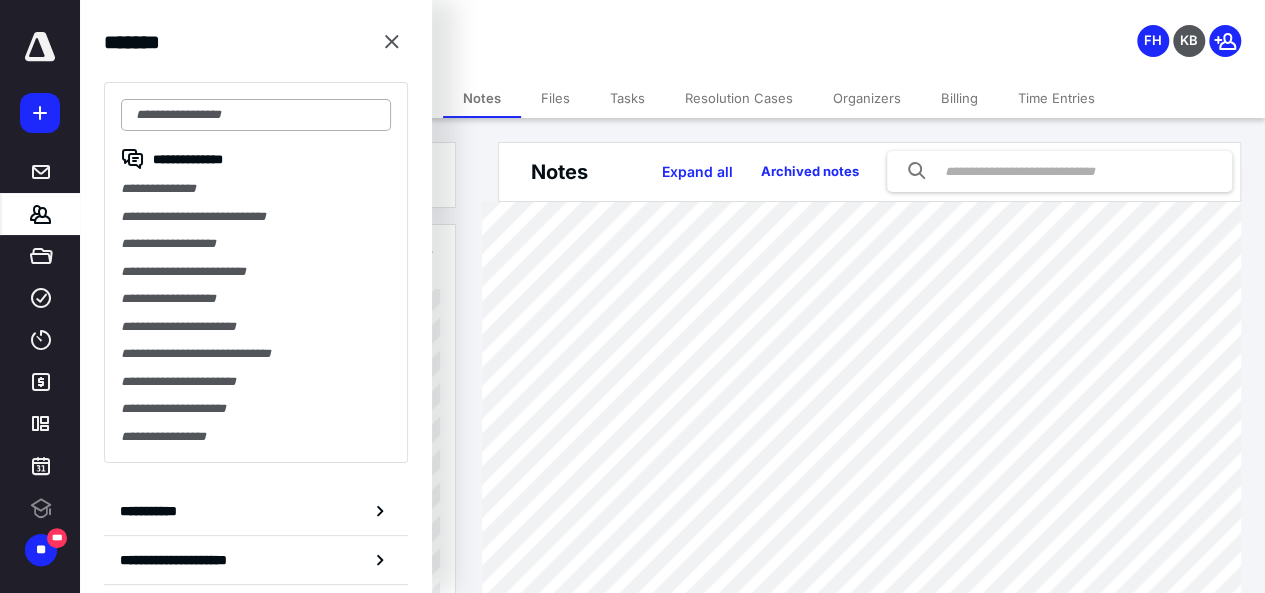 click at bounding box center [256, 115] 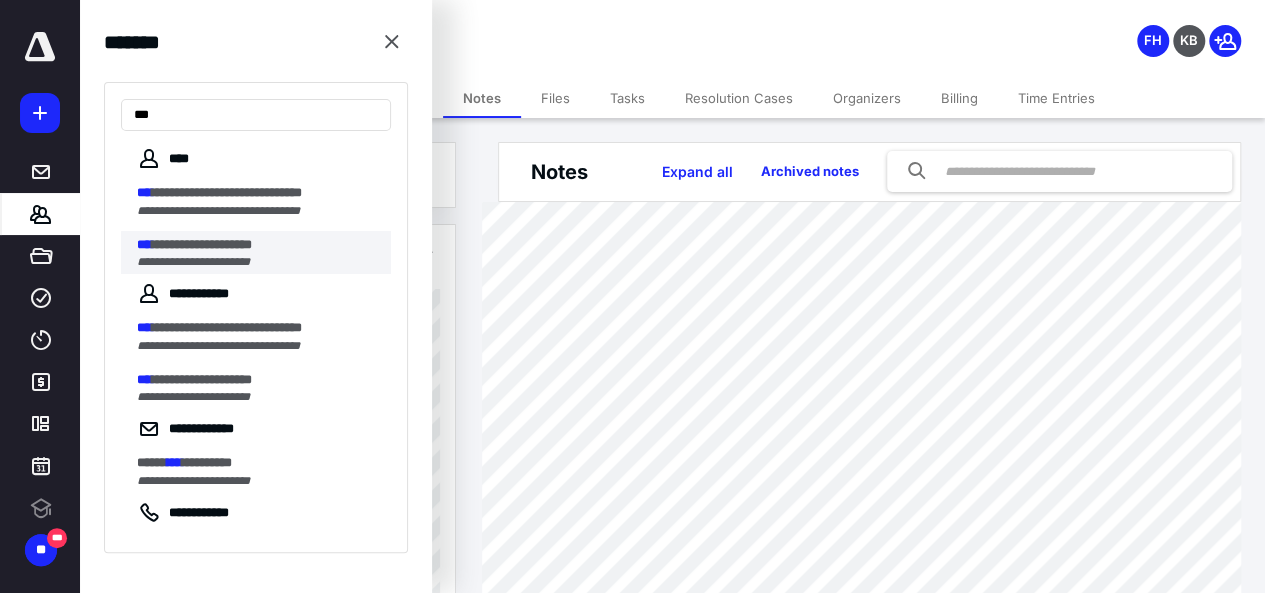 type on "***" 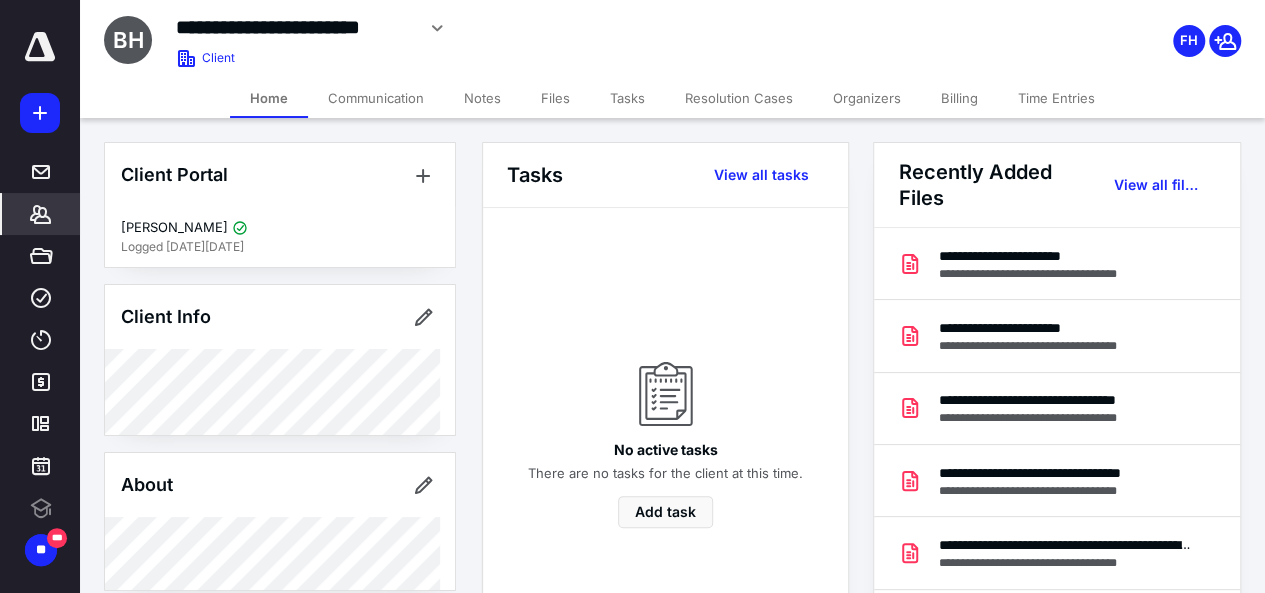 click on "Files" at bounding box center [555, 98] 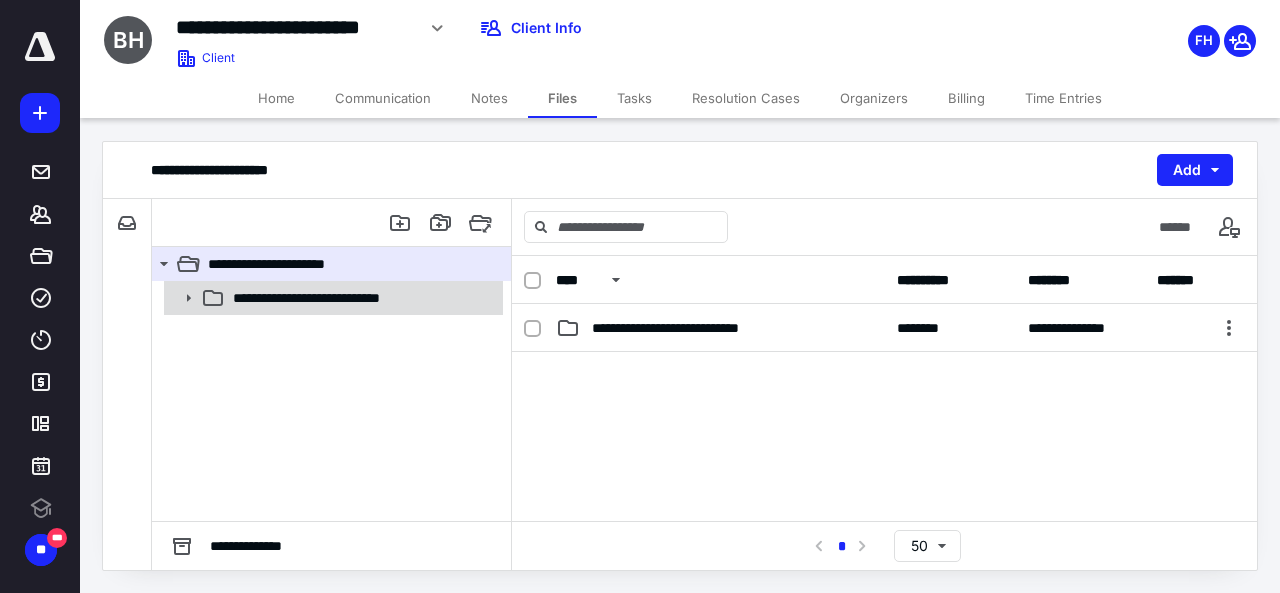 click 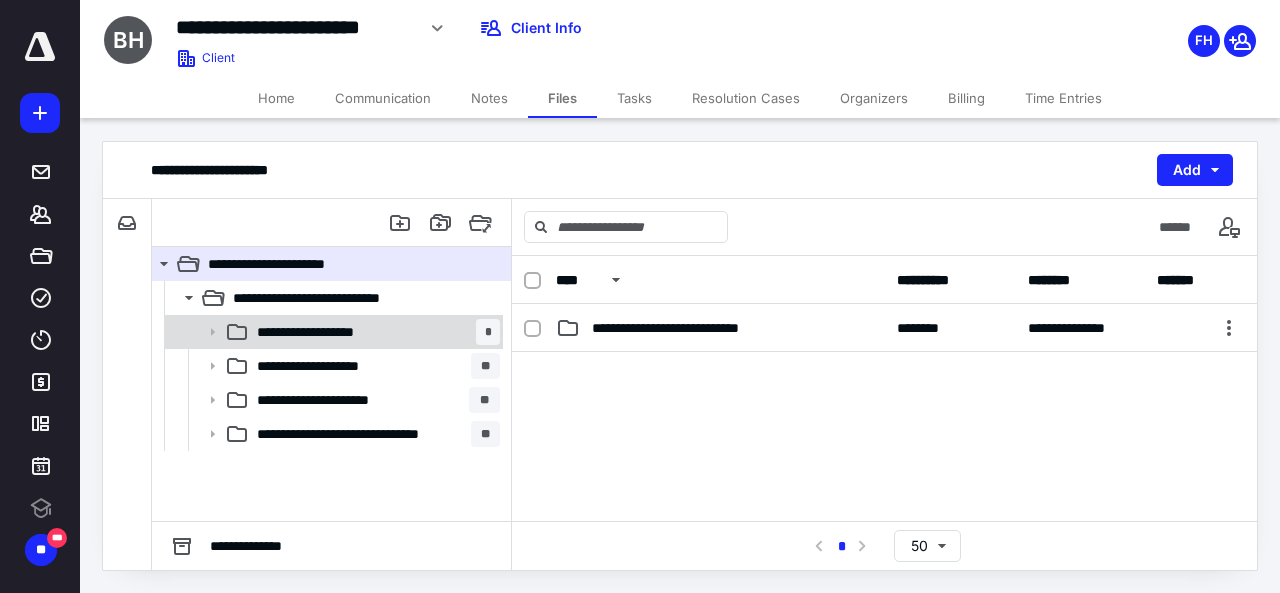 click 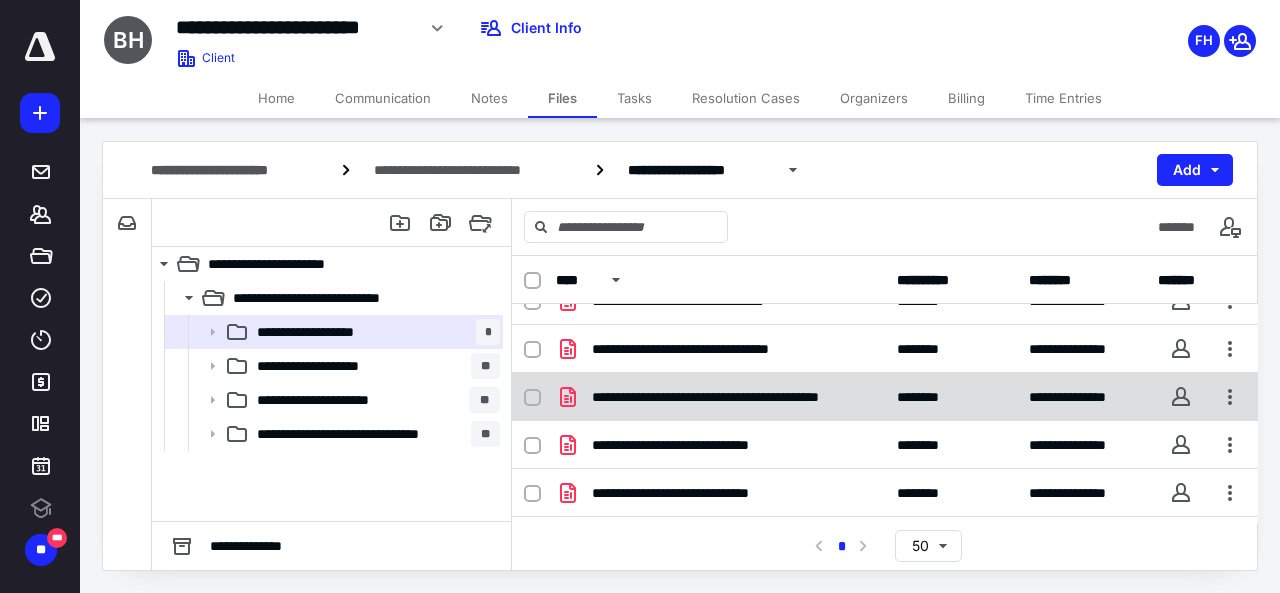 scroll, scrollTop: 0, scrollLeft: 0, axis: both 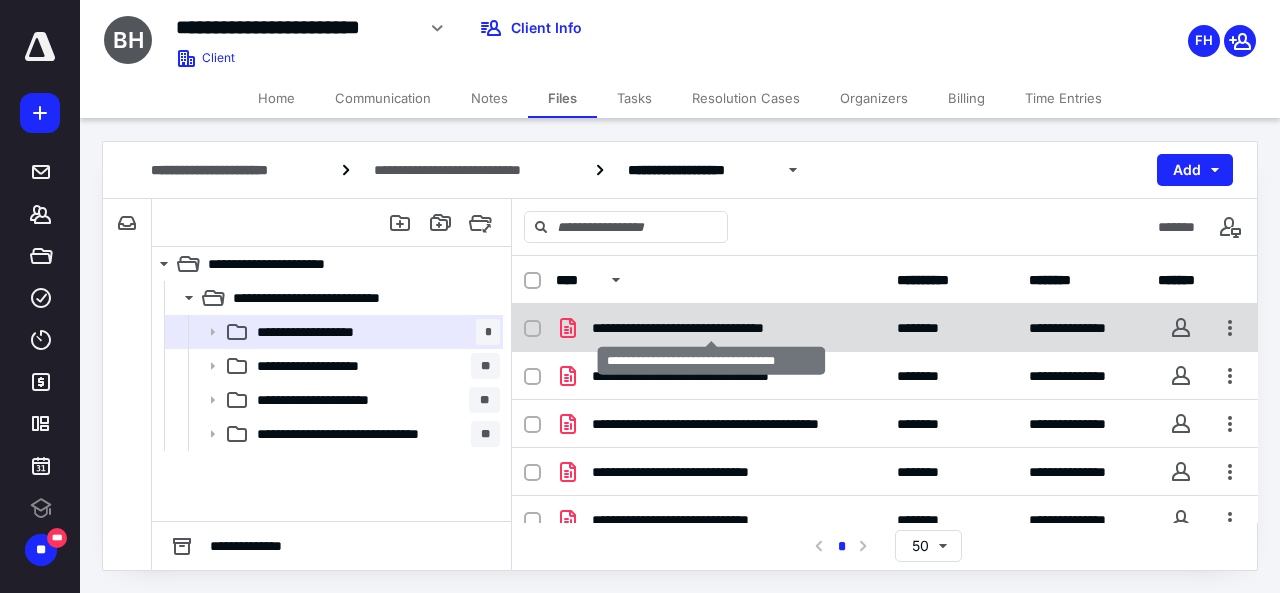 click on "**********" at bounding box center (712, 328) 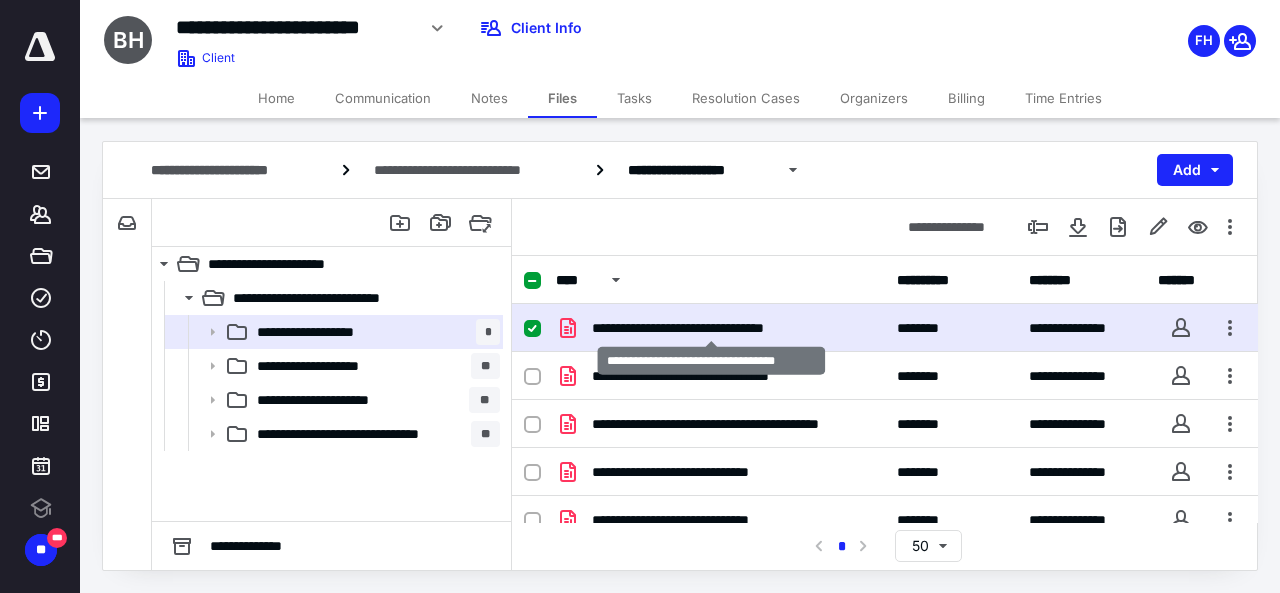 click on "**********" at bounding box center (712, 328) 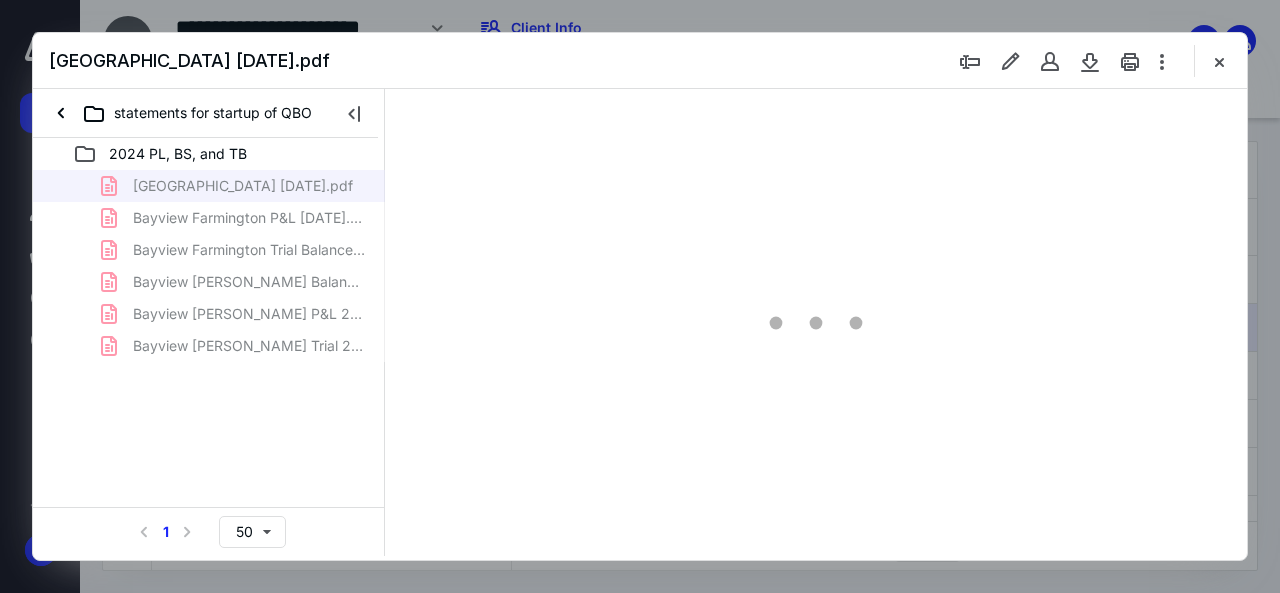 scroll, scrollTop: 0, scrollLeft: 0, axis: both 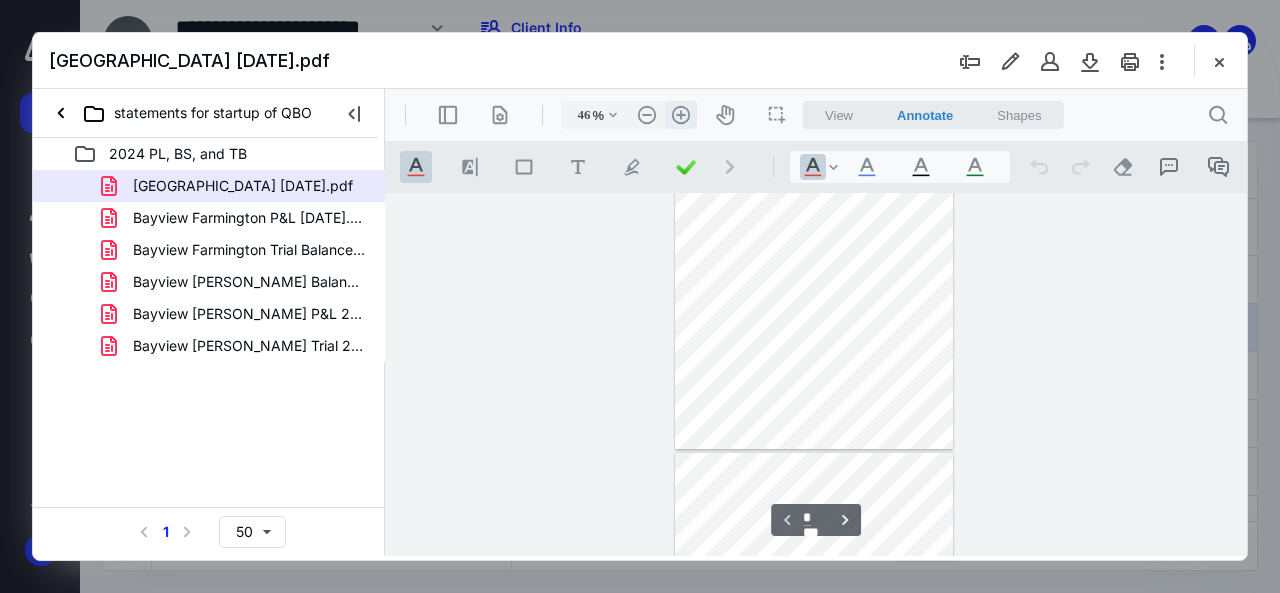 click on ".cls-1{fill:#abb0c4;} icon - header - zoom - in - line" at bounding box center [681, 115] 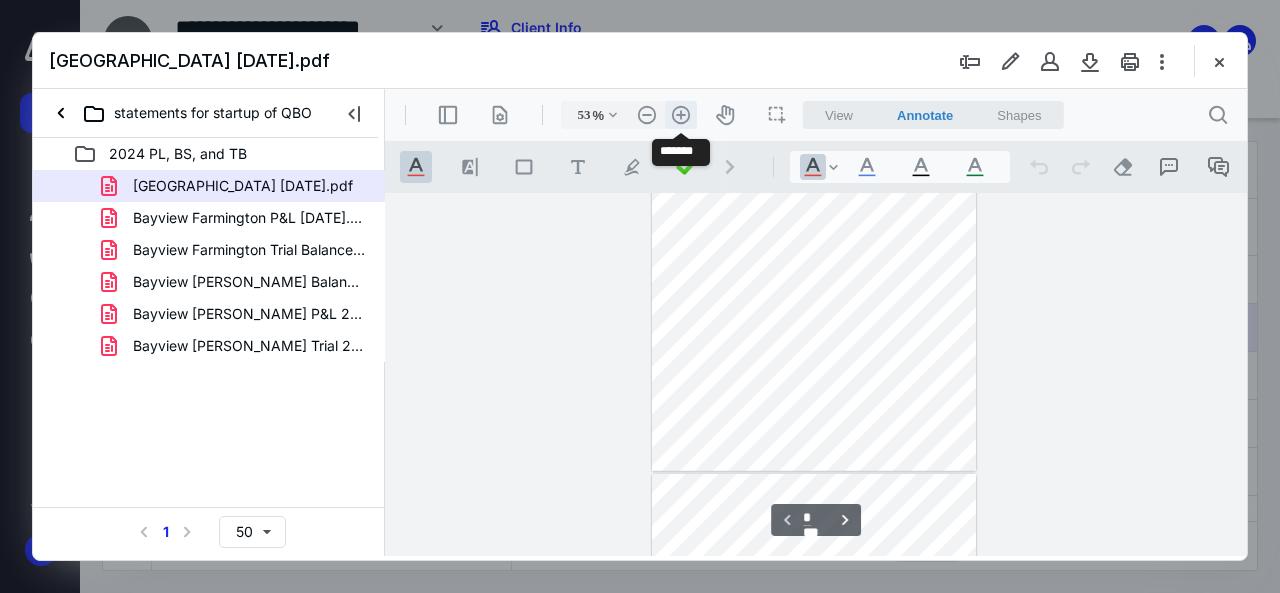 click on ".cls-1{fill:#abb0c4;} icon - header - zoom - in - line" at bounding box center (681, 115) 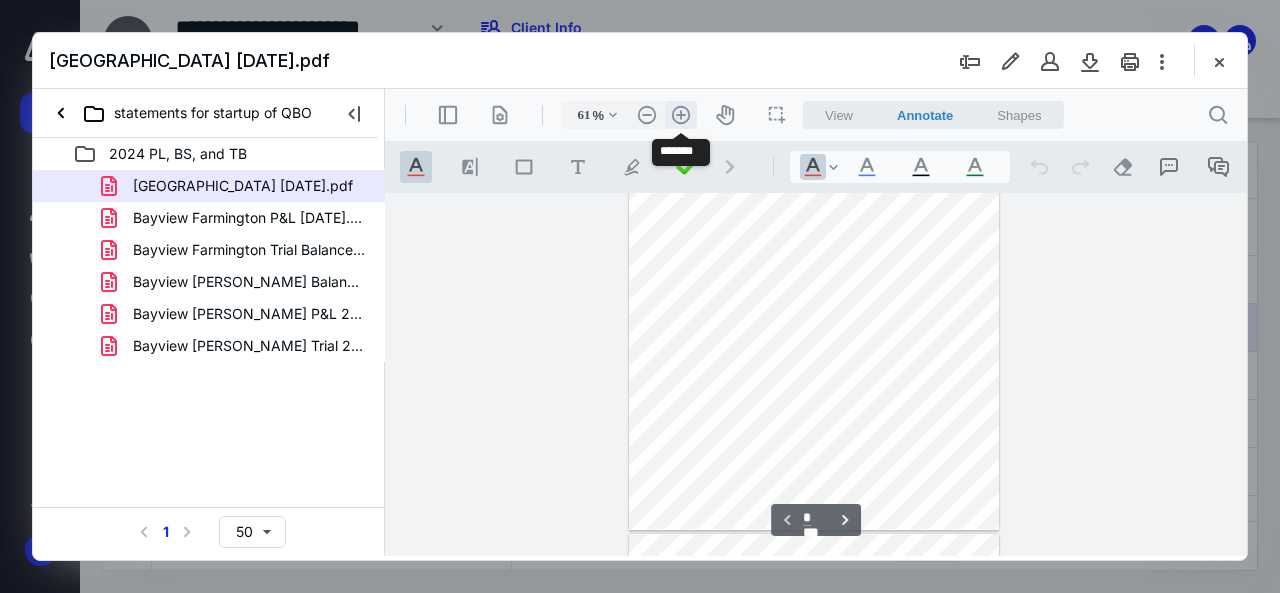 click on ".cls-1{fill:#abb0c4;} icon - header - zoom - in - line" at bounding box center (681, 115) 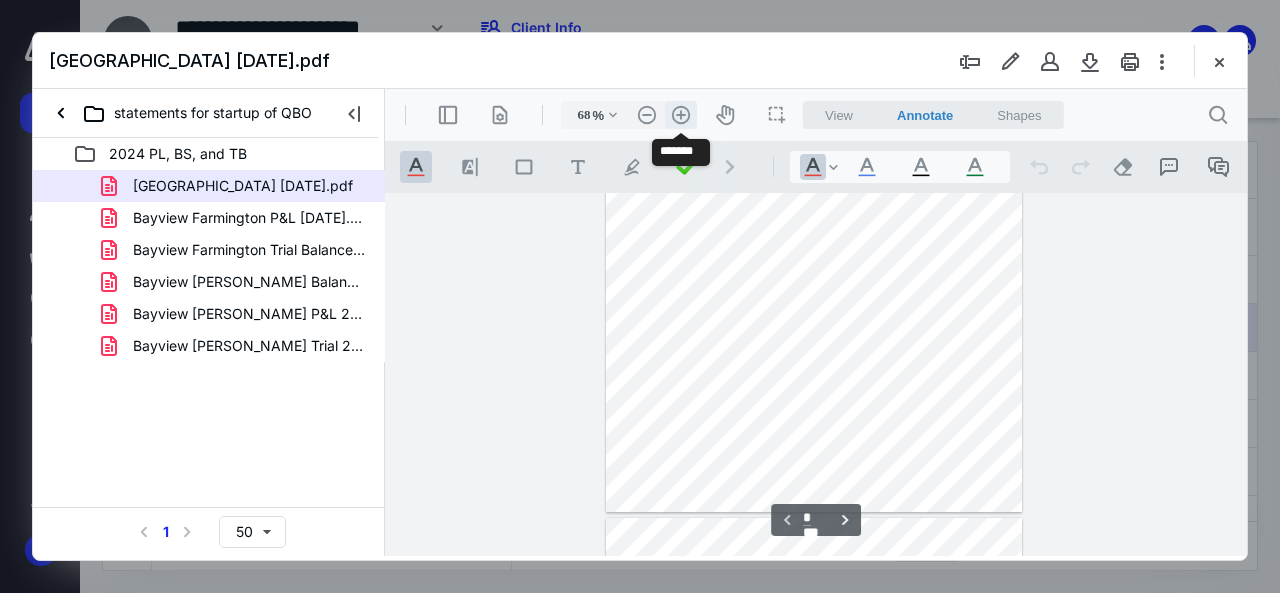 click on ".cls-1{fill:#abb0c4;} icon - header - zoom - in - line" at bounding box center [681, 115] 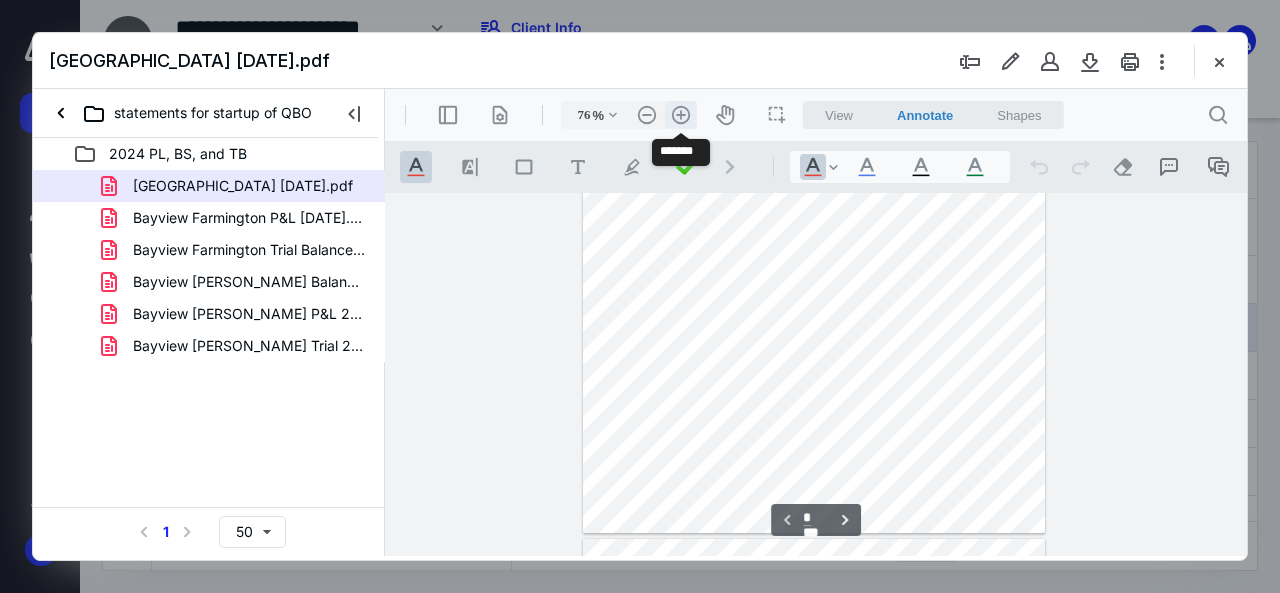 click on ".cls-1{fill:#abb0c4;} icon - header - zoom - in - line" at bounding box center [681, 115] 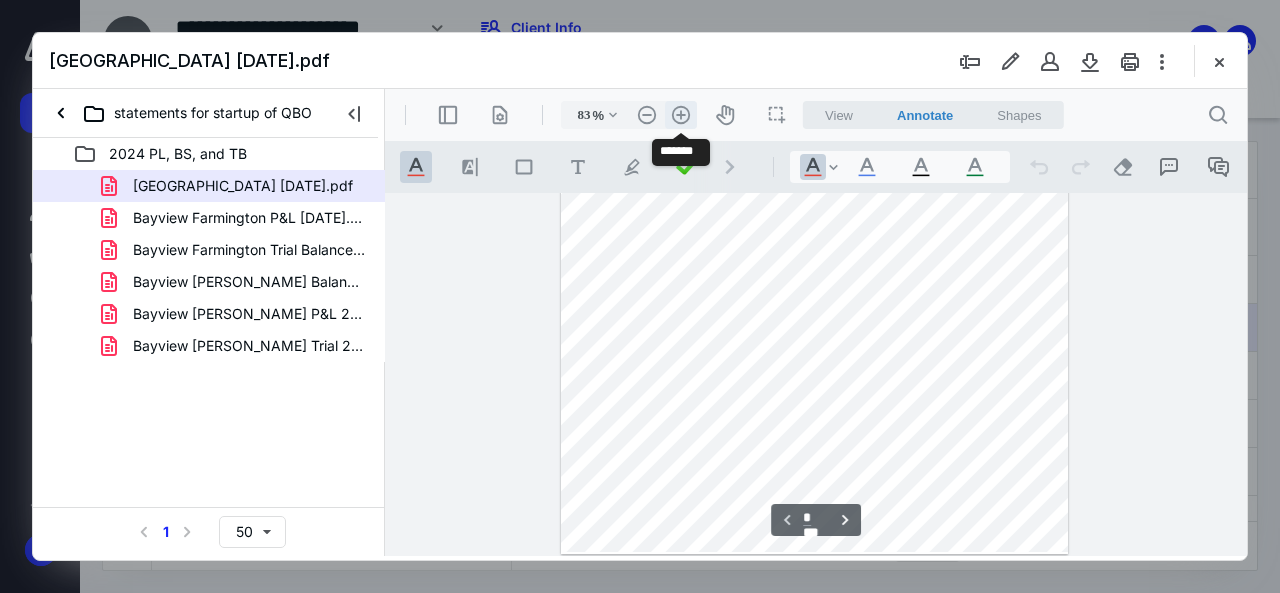 click on ".cls-1{fill:#abb0c4;} icon - header - zoom - in - line" at bounding box center (681, 115) 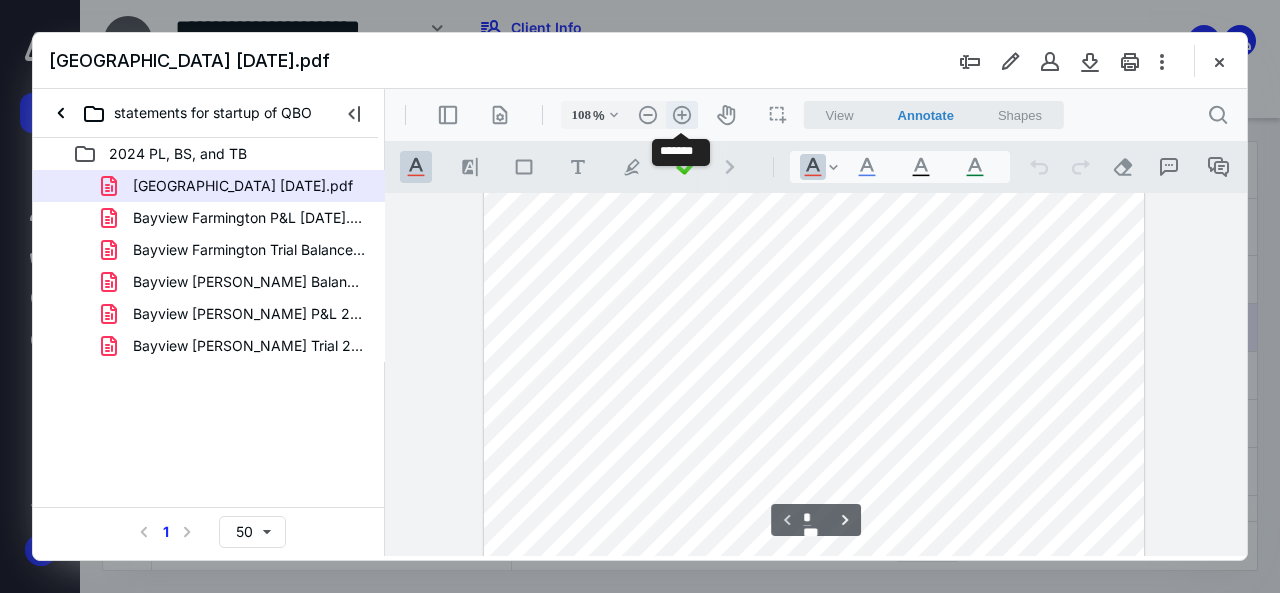 click on ".cls-1{fill:#abb0c4;} icon - header - zoom - in - line" at bounding box center [682, 115] 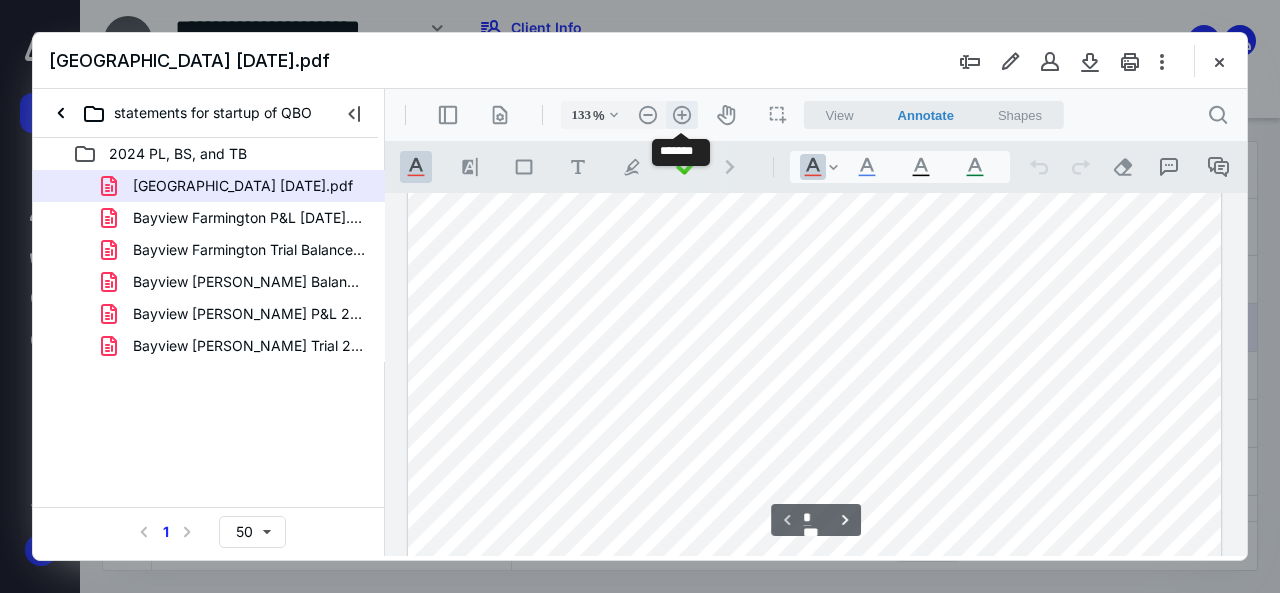 scroll, scrollTop: 558, scrollLeft: 0, axis: vertical 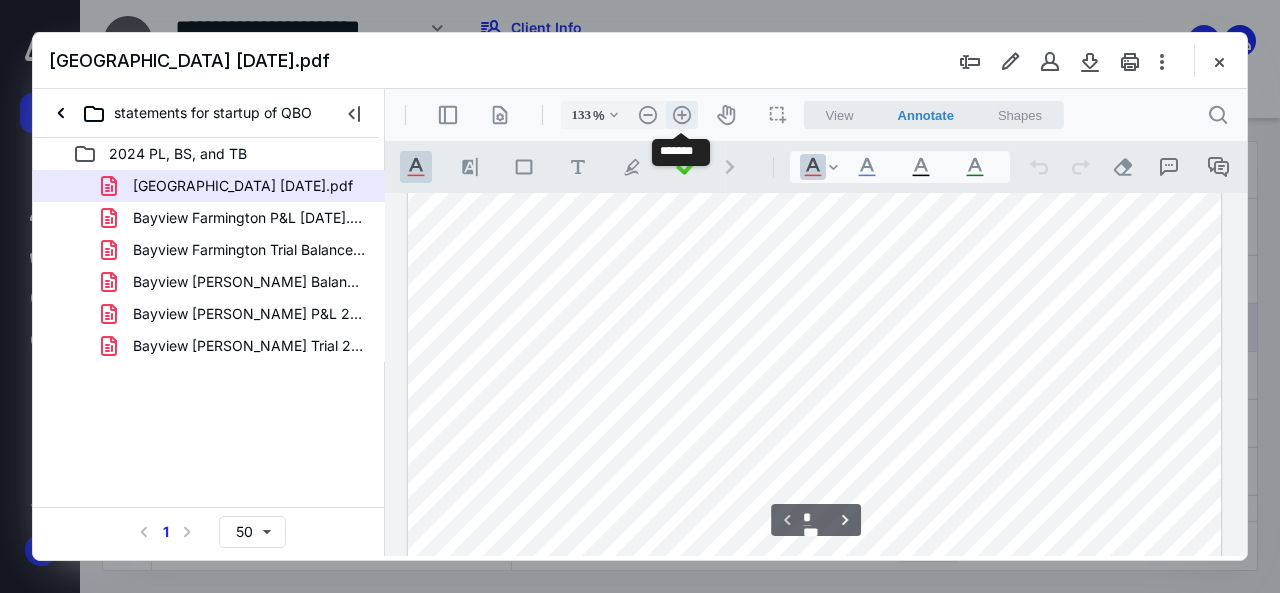 click on ".cls-1{fill:#abb0c4;} icon - header - zoom - in - line" at bounding box center (682, 115) 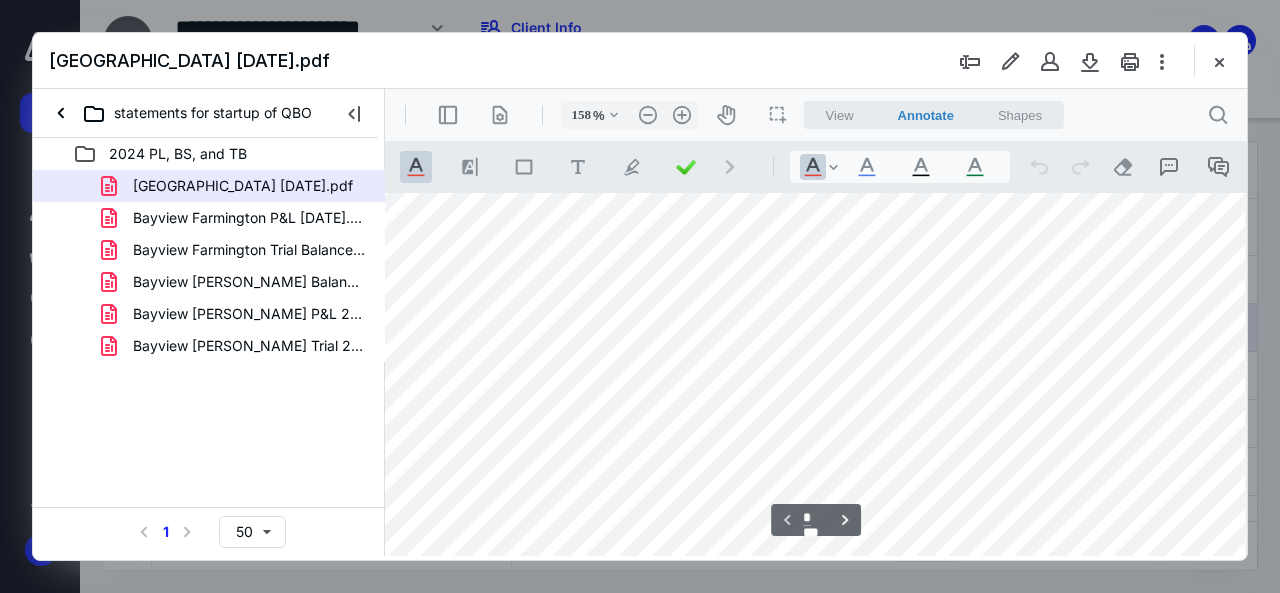 scroll, scrollTop: 116, scrollLeft: 93, axis: both 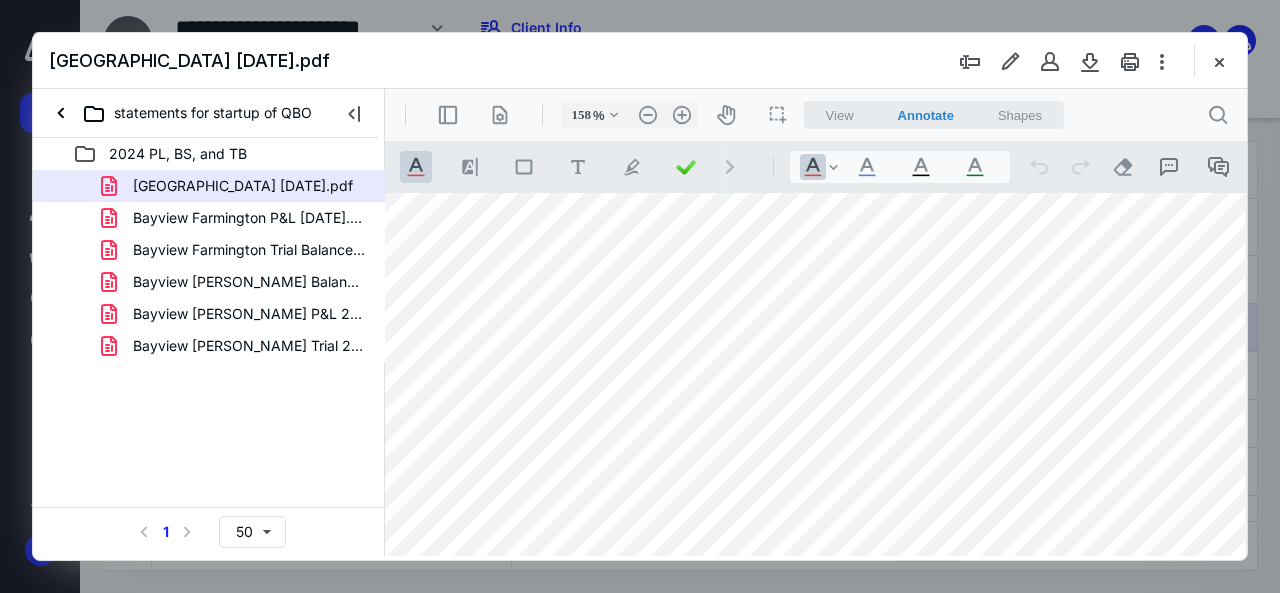 drag, startPoint x: 541, startPoint y: 303, endPoint x: 702, endPoint y: 318, distance: 161.69725 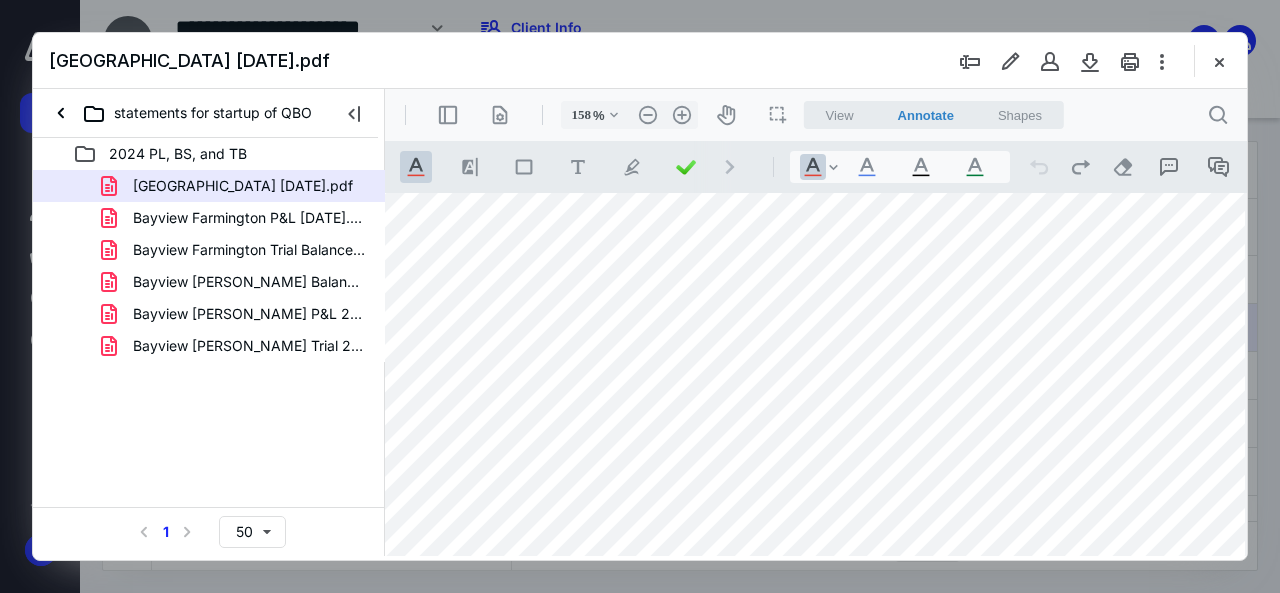 click on ".cls-1{fill:#abb0c4;} icon - tool - text manipulation - underline" at bounding box center (416, 167) 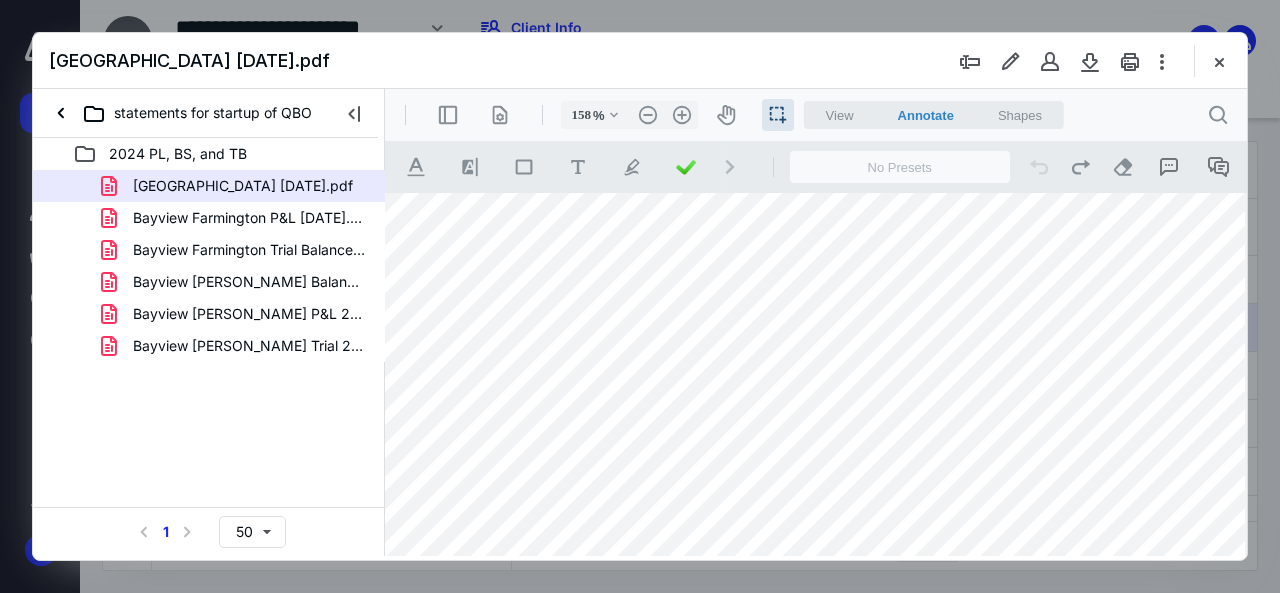 drag, startPoint x: 545, startPoint y: 310, endPoint x: 733, endPoint y: 303, distance: 188.13028 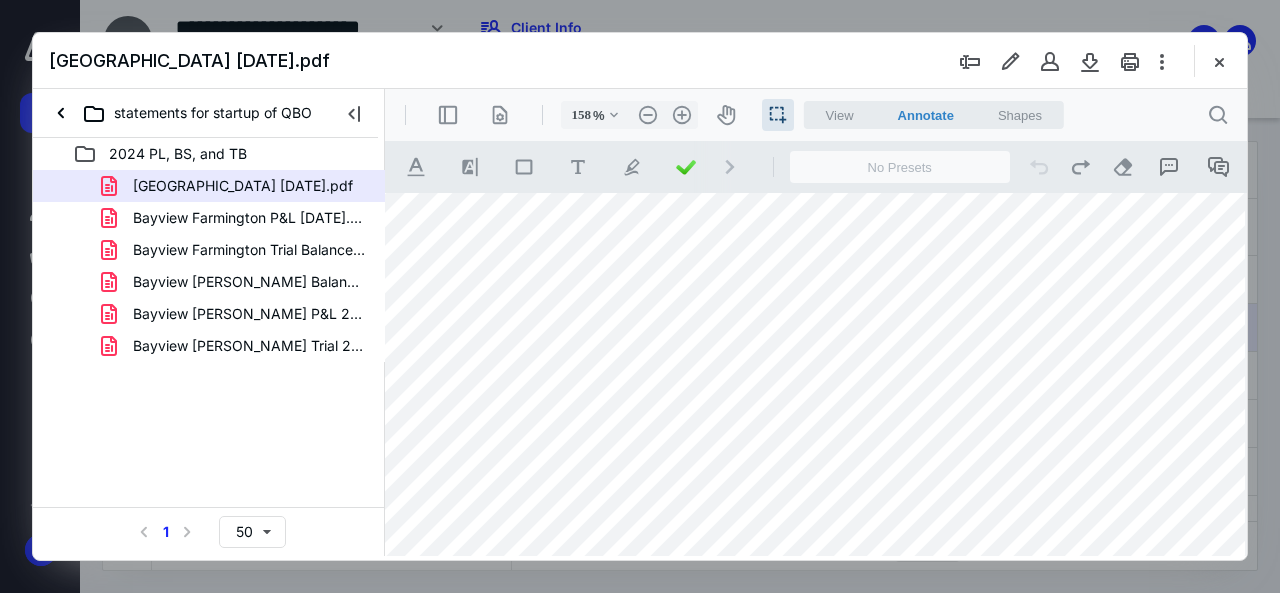 drag, startPoint x: 1006, startPoint y: 310, endPoint x: 1070, endPoint y: 314, distance: 64.12488 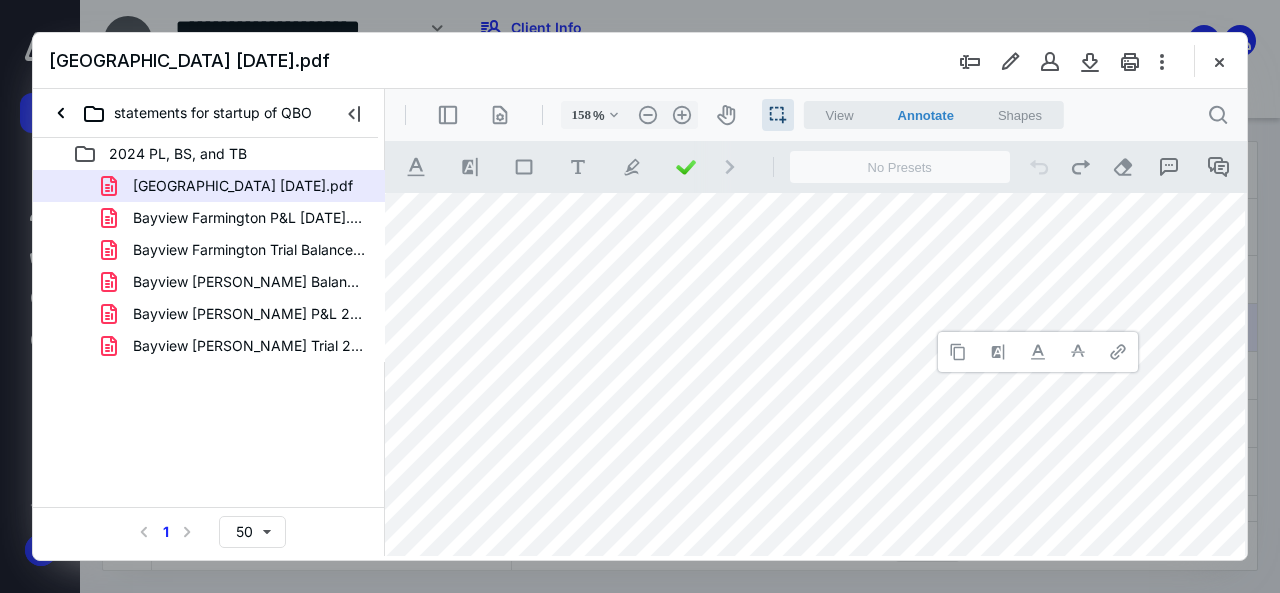 type 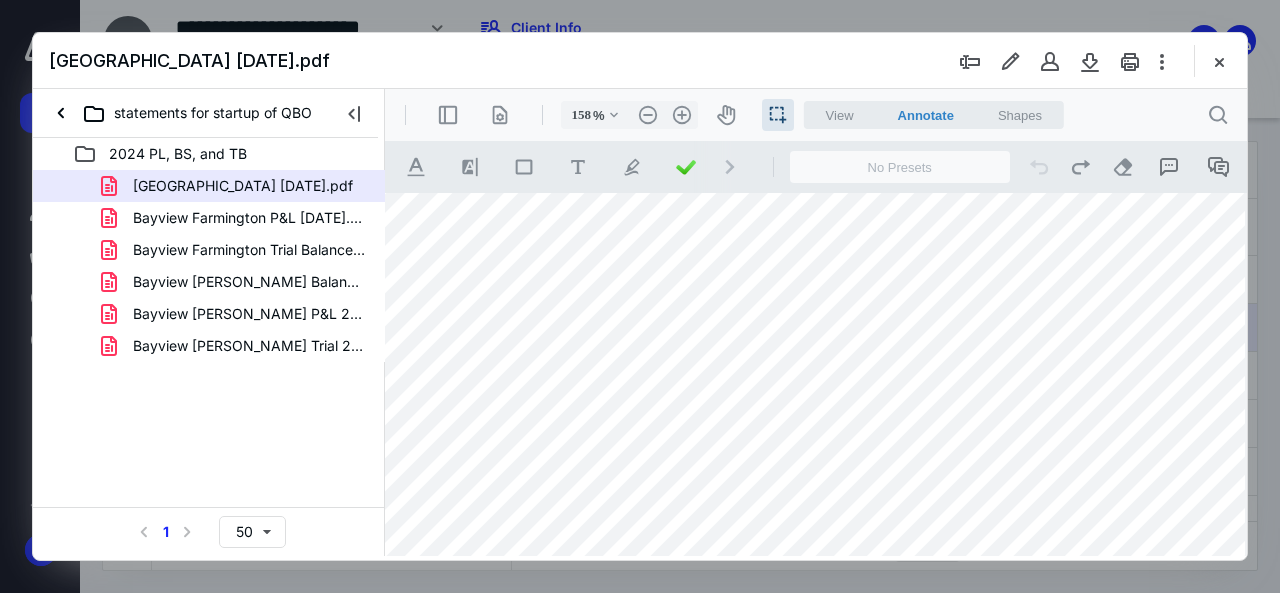 drag, startPoint x: 542, startPoint y: 322, endPoint x: 723, endPoint y: 332, distance: 181.27603 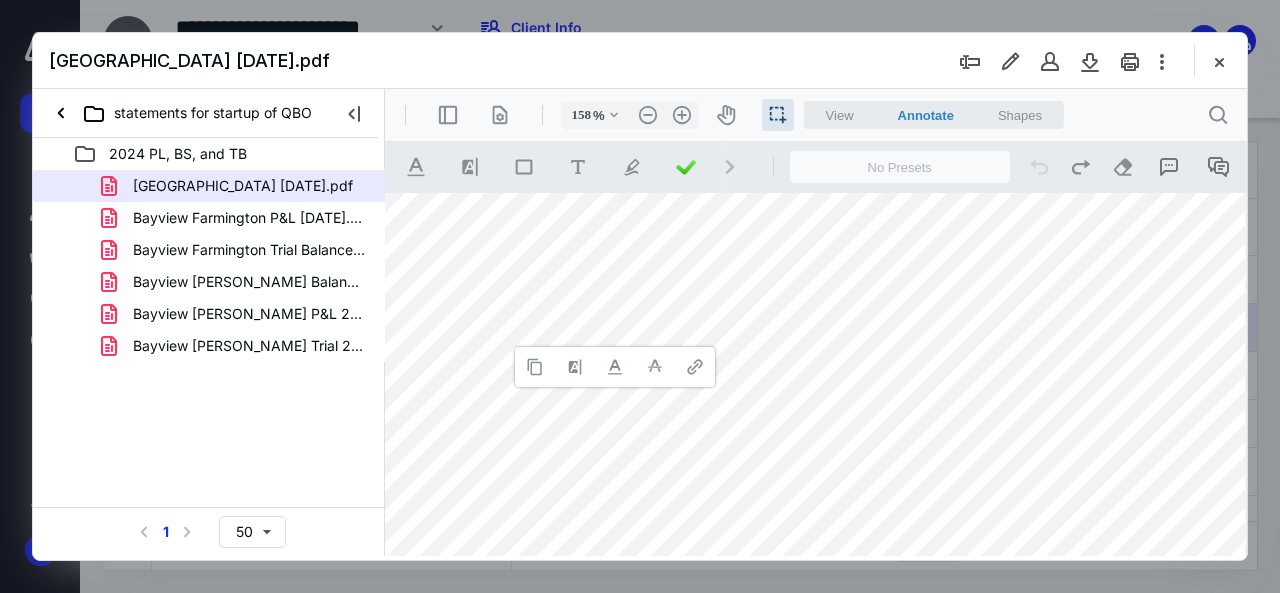 type 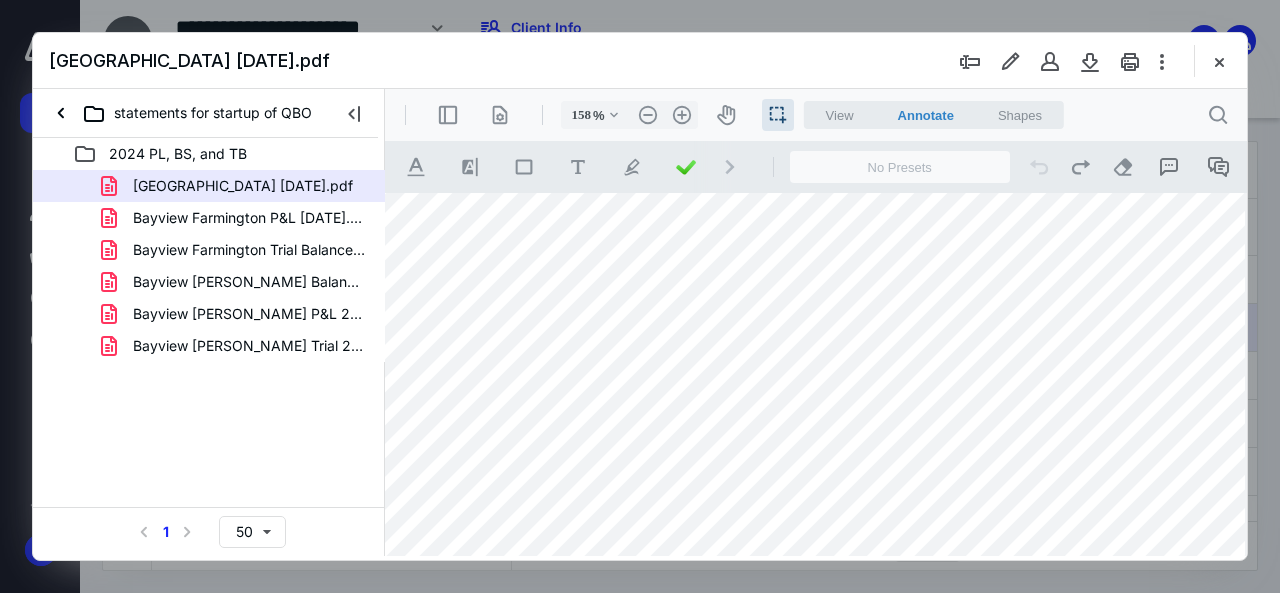 drag, startPoint x: 1003, startPoint y: 324, endPoint x: 1067, endPoint y: 323, distance: 64.00781 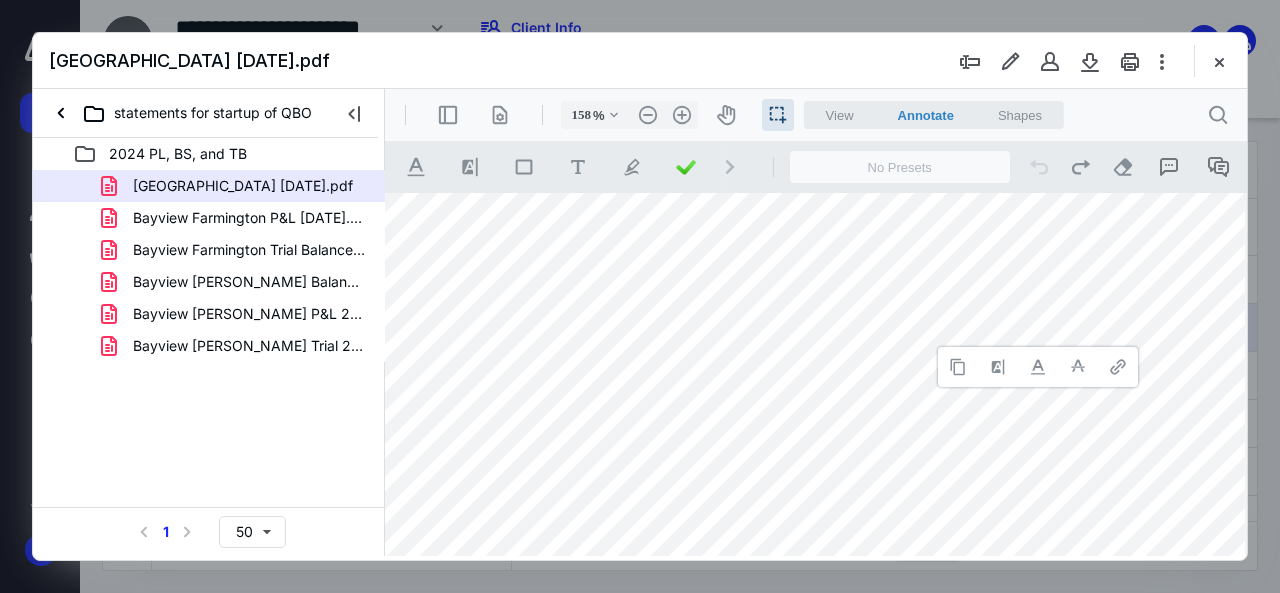type 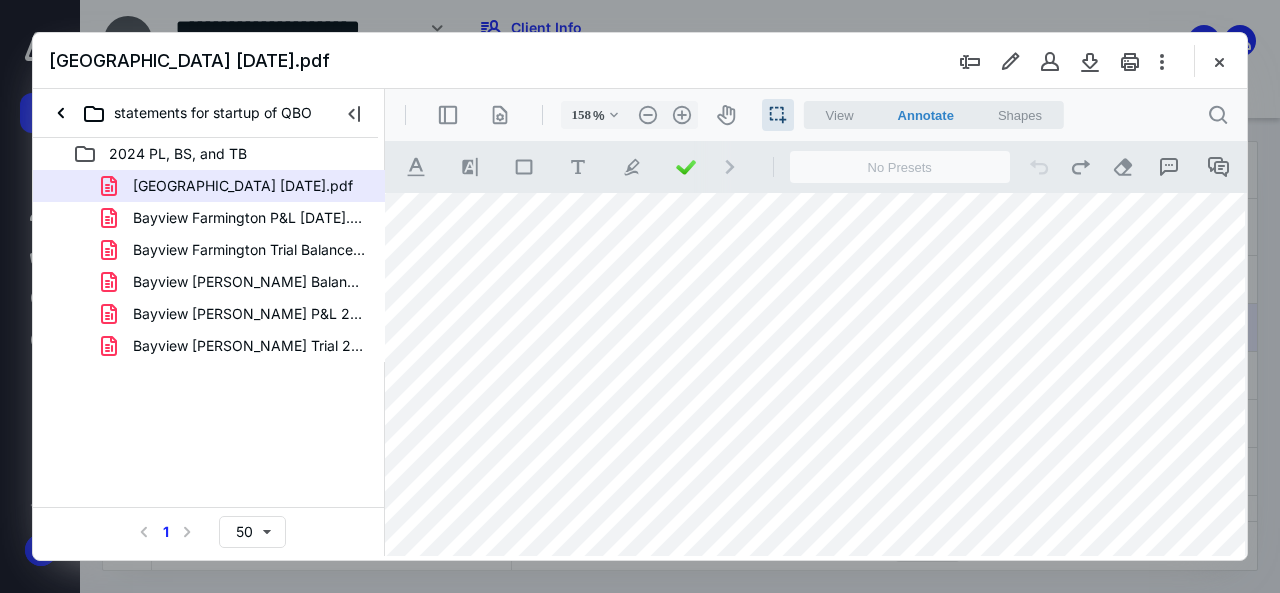 drag, startPoint x: 546, startPoint y: 340, endPoint x: 711, endPoint y: 342, distance: 165.01212 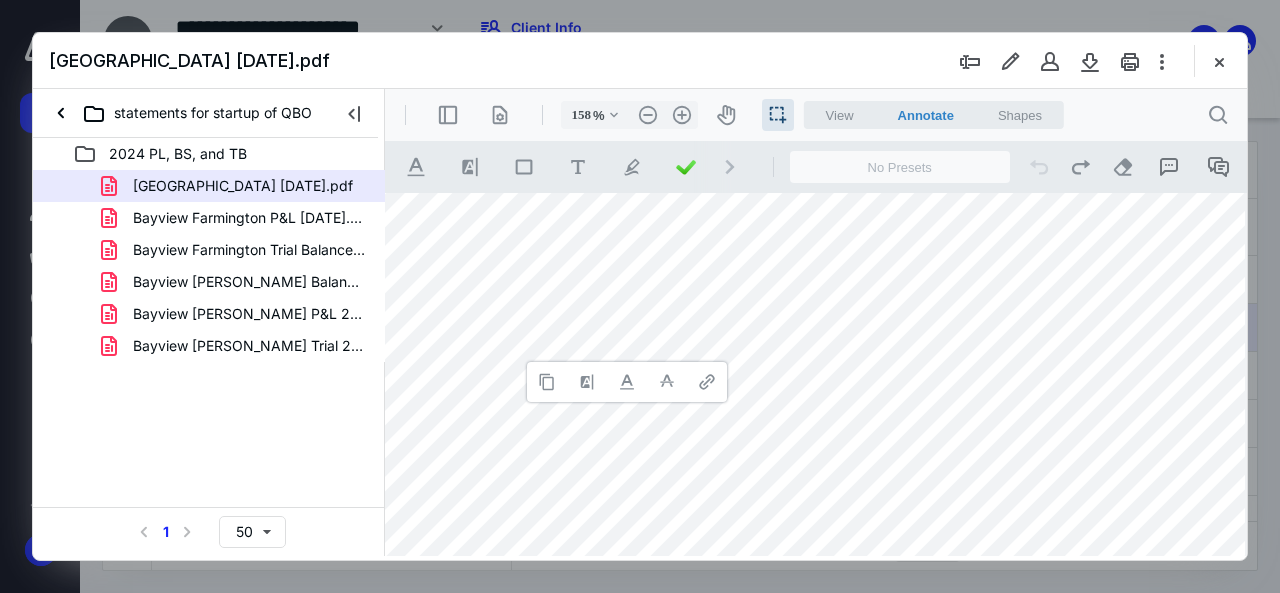 type 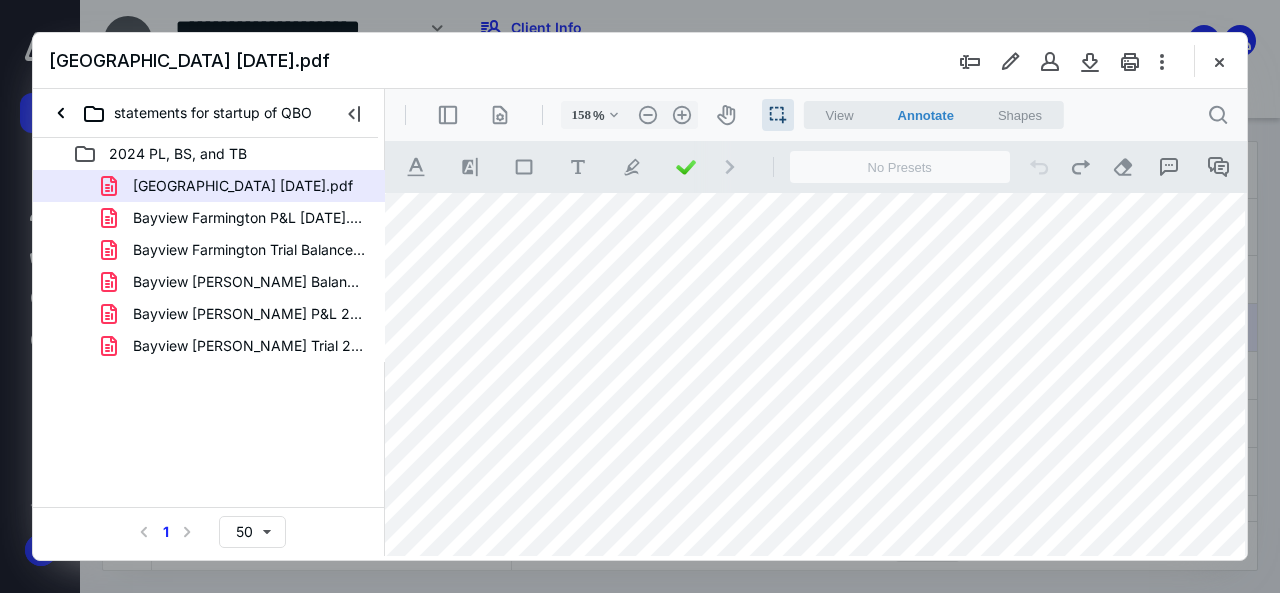 drag, startPoint x: 1020, startPoint y: 344, endPoint x: 1064, endPoint y: 341, distance: 44.102154 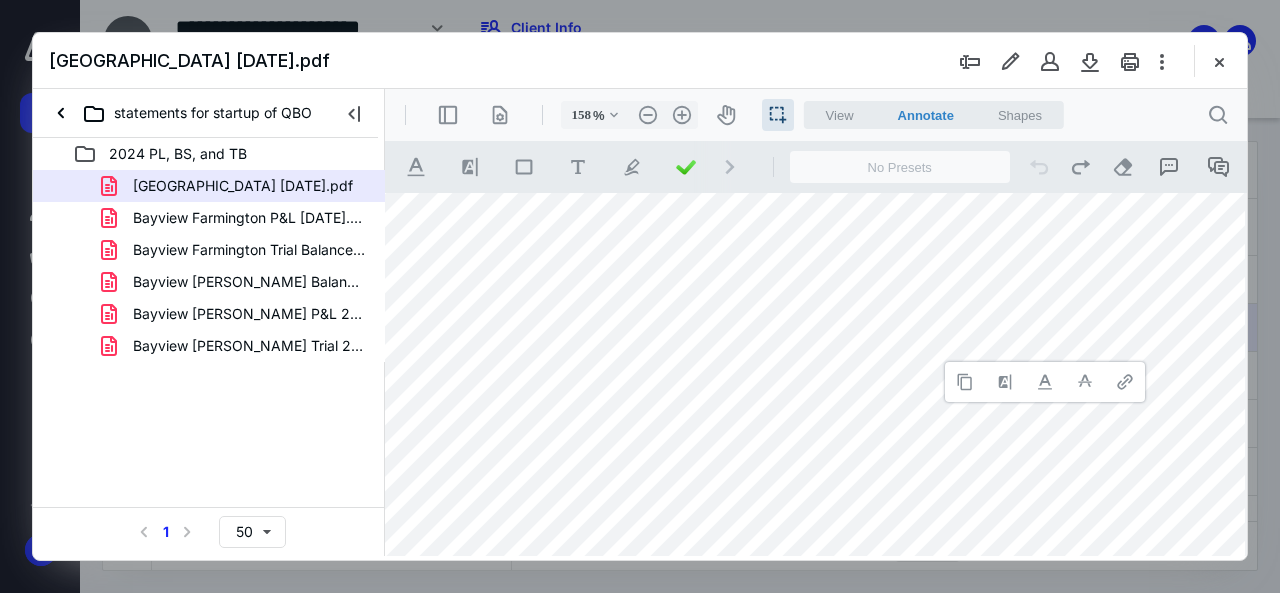 type 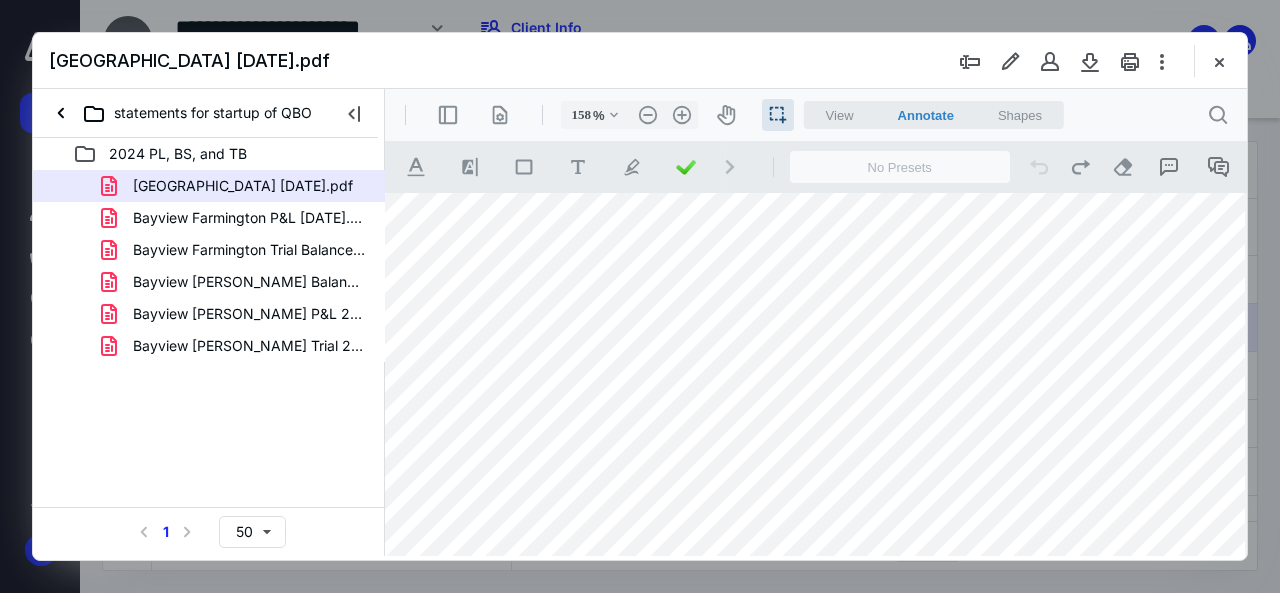drag, startPoint x: 543, startPoint y: 356, endPoint x: 673, endPoint y: 355, distance: 130.00385 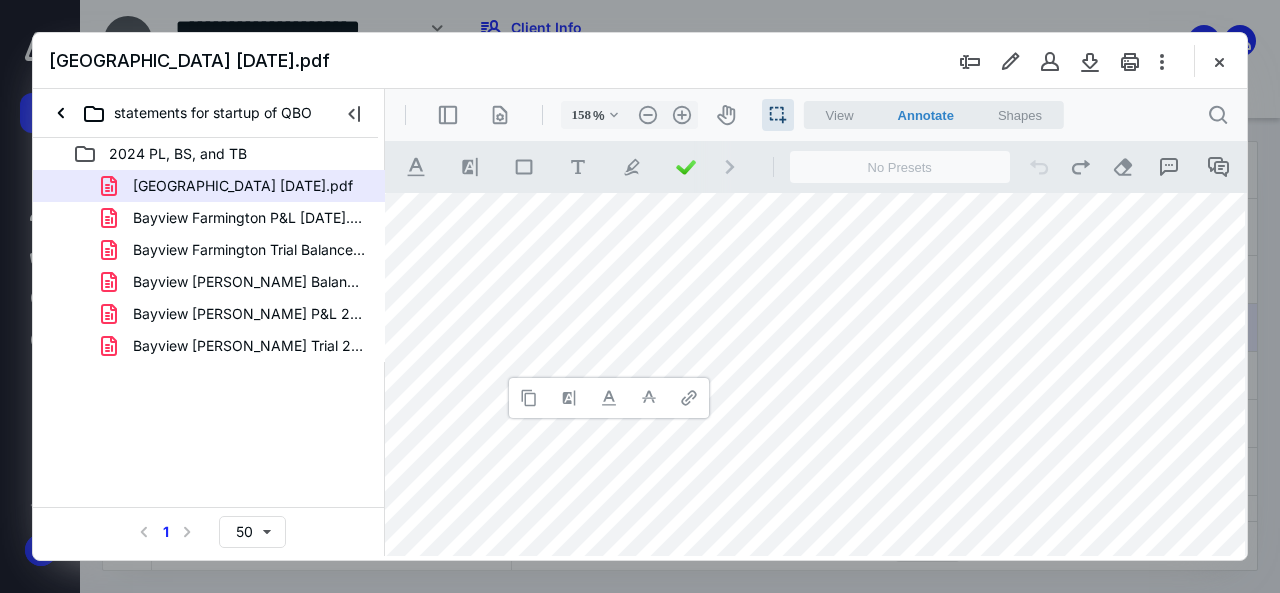 type 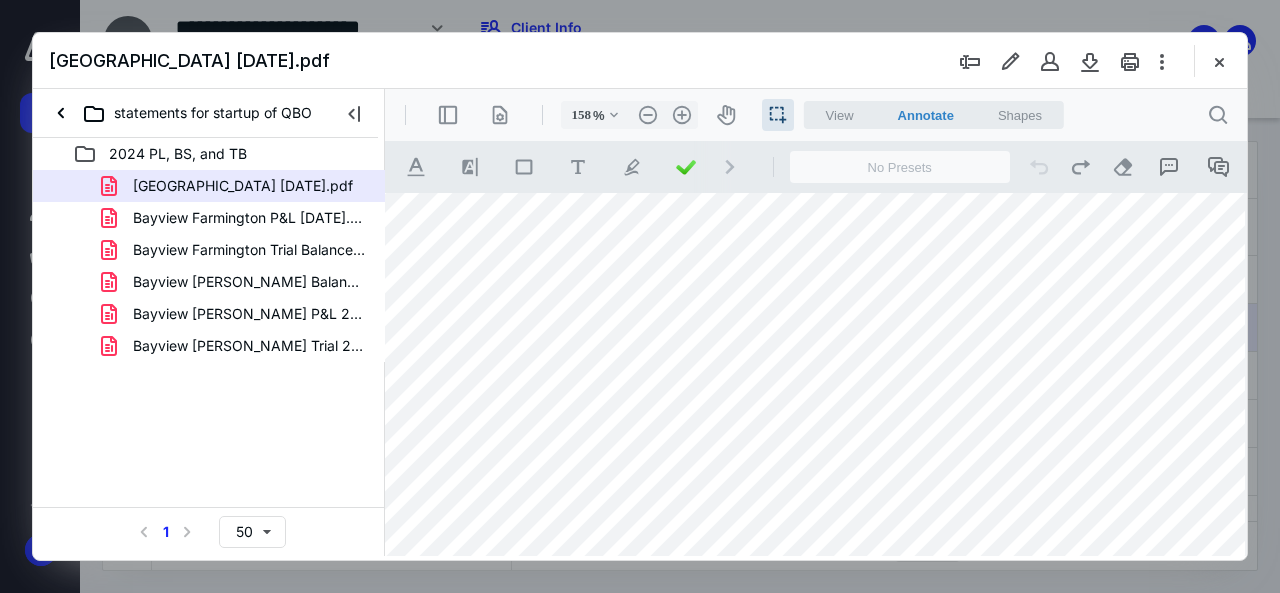 drag, startPoint x: 1025, startPoint y: 356, endPoint x: 1073, endPoint y: 354, distance: 48.04165 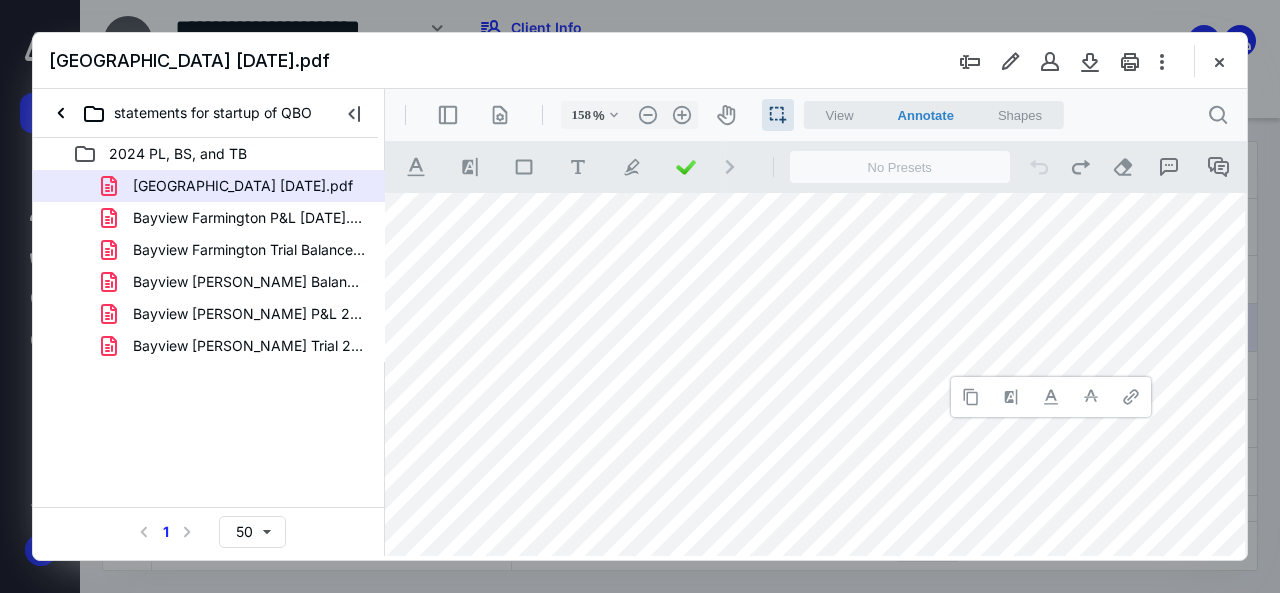 type 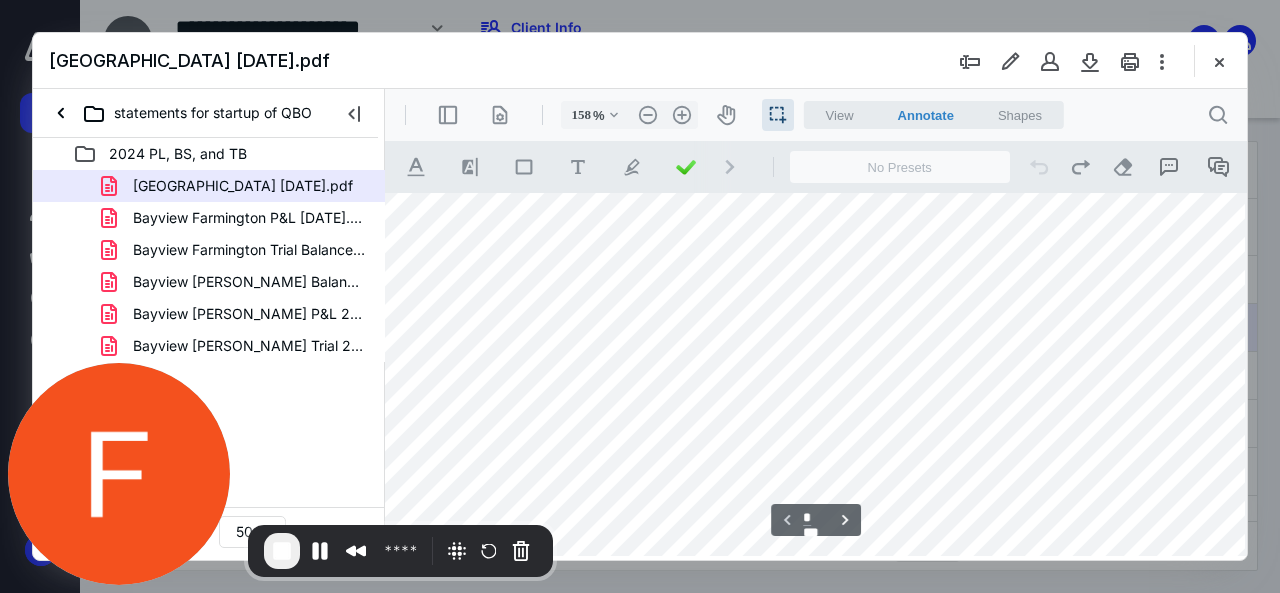 scroll, scrollTop: 41, scrollLeft: 80, axis: both 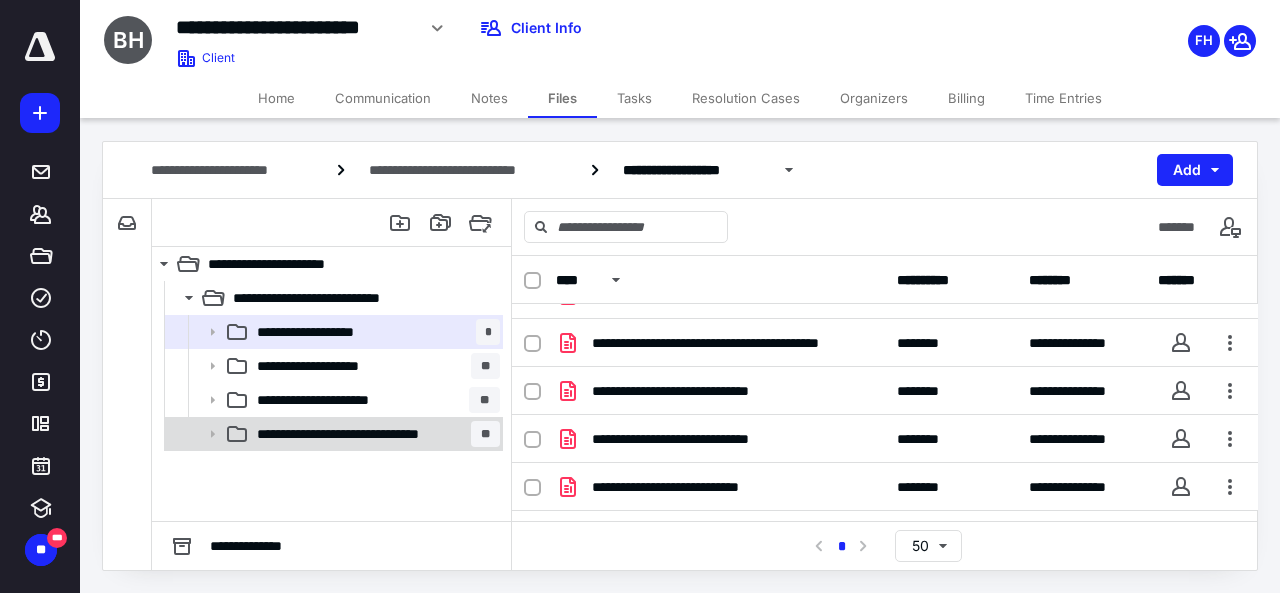 click 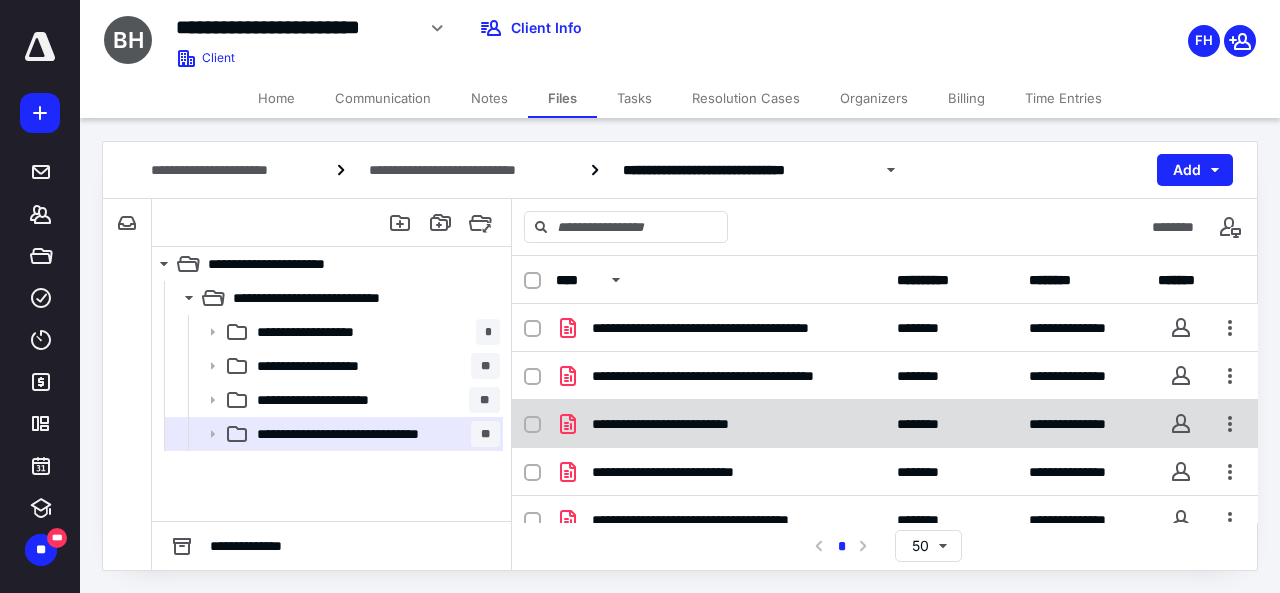 scroll, scrollTop: 258, scrollLeft: 0, axis: vertical 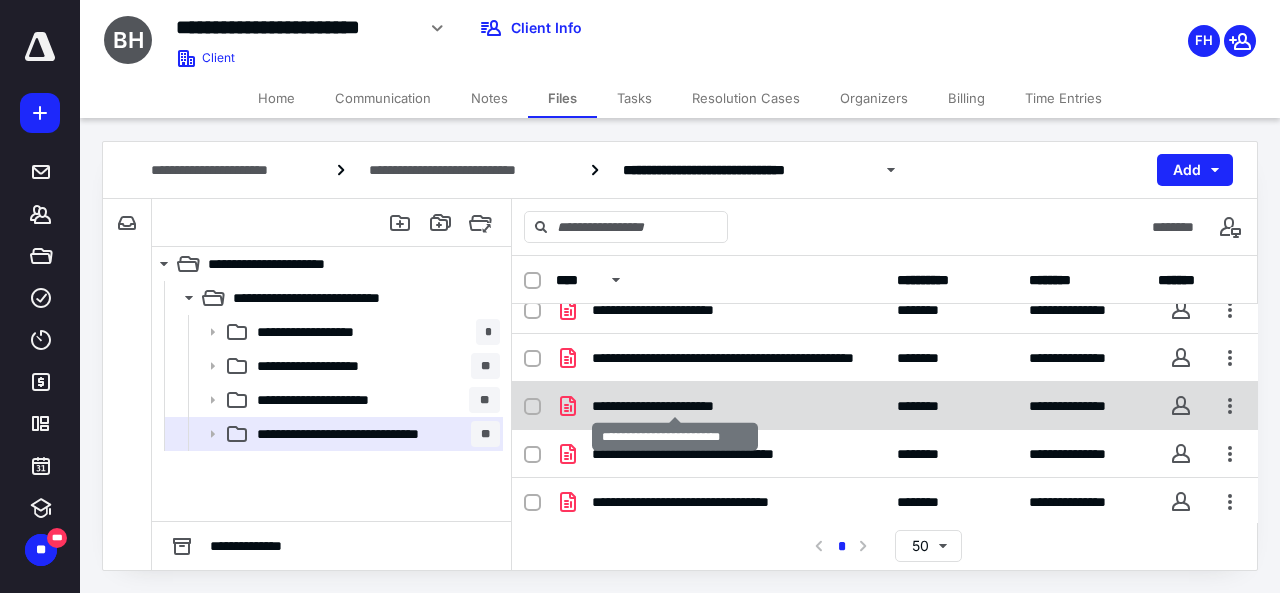 click on "**********" at bounding box center [676, 406] 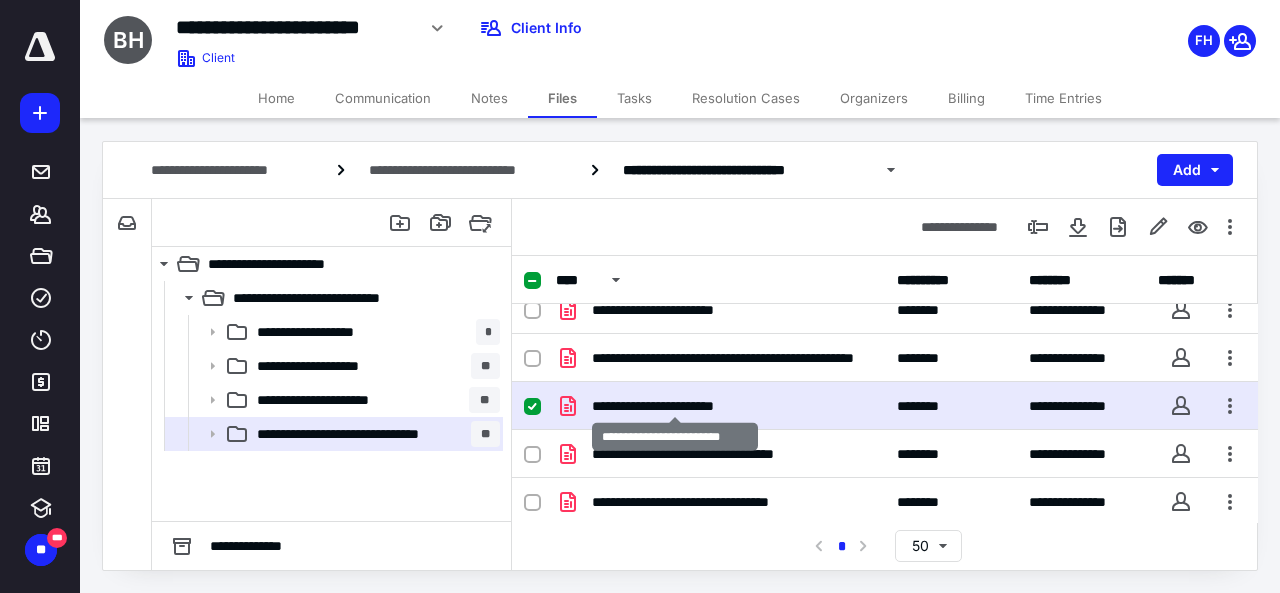 click on "**********" at bounding box center (676, 406) 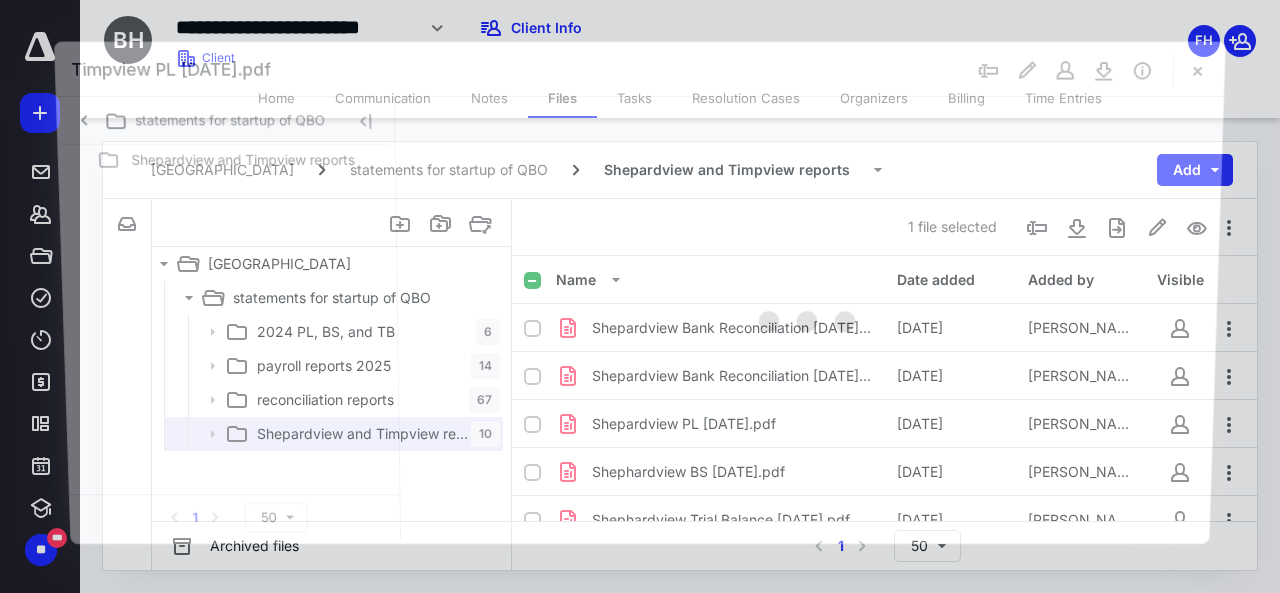 scroll, scrollTop: 258, scrollLeft: 0, axis: vertical 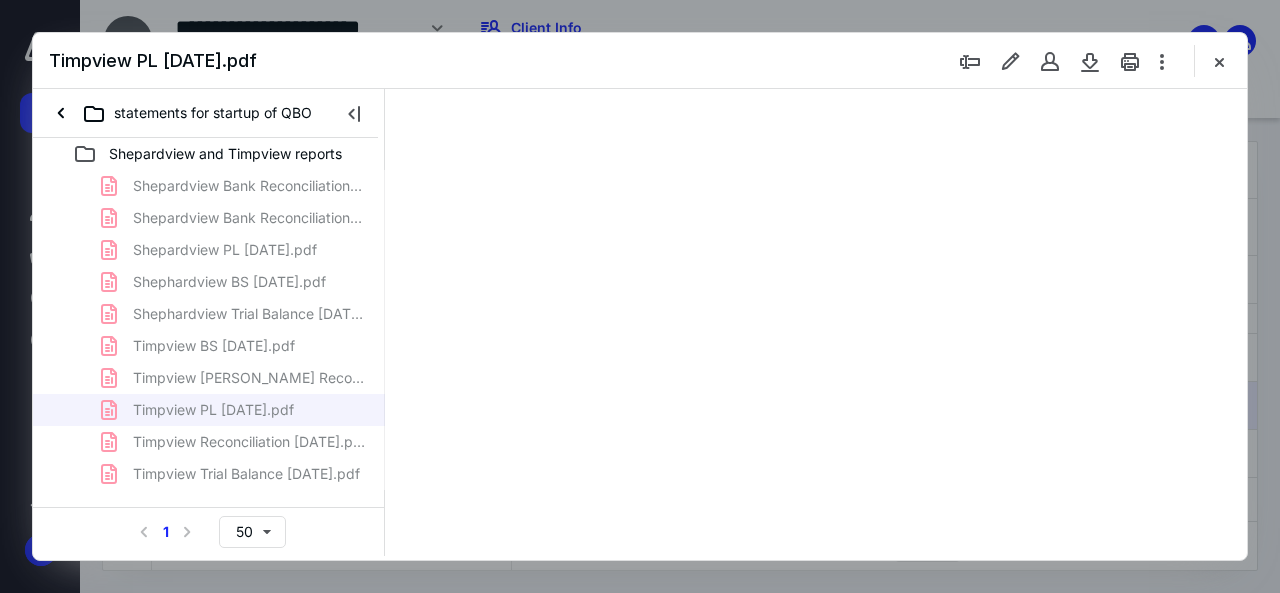 click on "Shepardview Bank Reconciliation 2.29.24.pdf Shepardview Bank Reconciliation 11.30.24.pdf Shepardview PL 12.31.24.pdf Shephardview BS 12.31.24.pdf Shephardview Trial Balance 12.31.24.pdf Timpview BS 12.31.24.pdf Timpview Charles Schwabb Reconciliation 11.30.24.pdf Timpview PL 12.31.24.pdf Timpview Reconciliation 11.30.24.pdf Timpview Trial Balance 12.31.24.pdf" at bounding box center [209, 330] 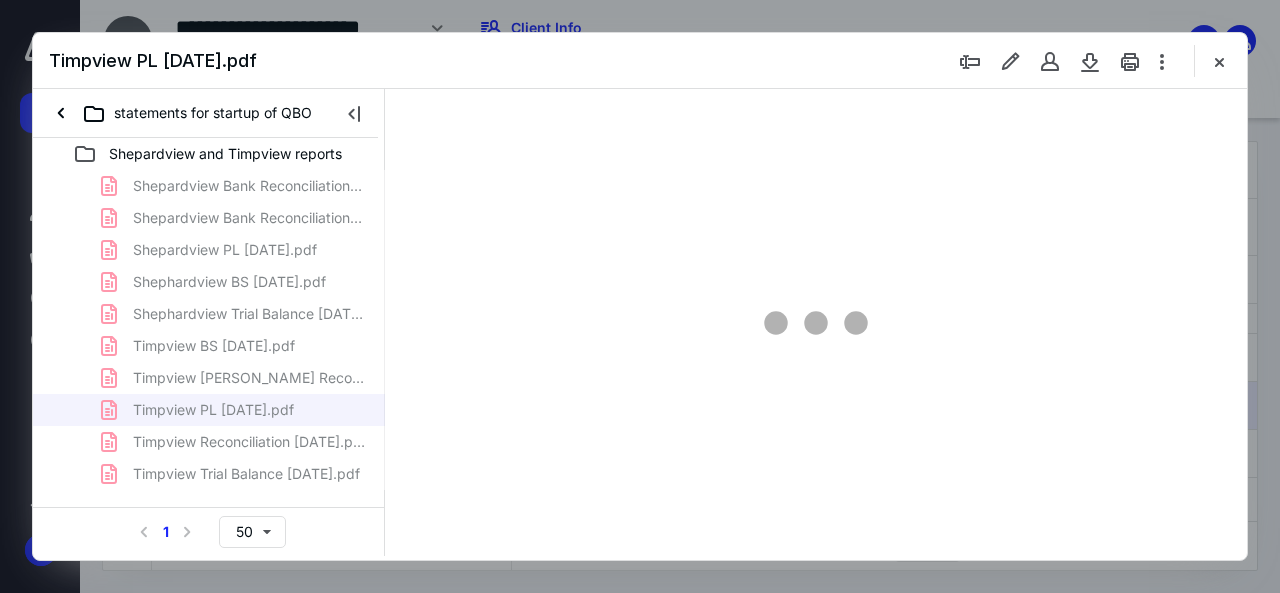 scroll, scrollTop: 0, scrollLeft: 0, axis: both 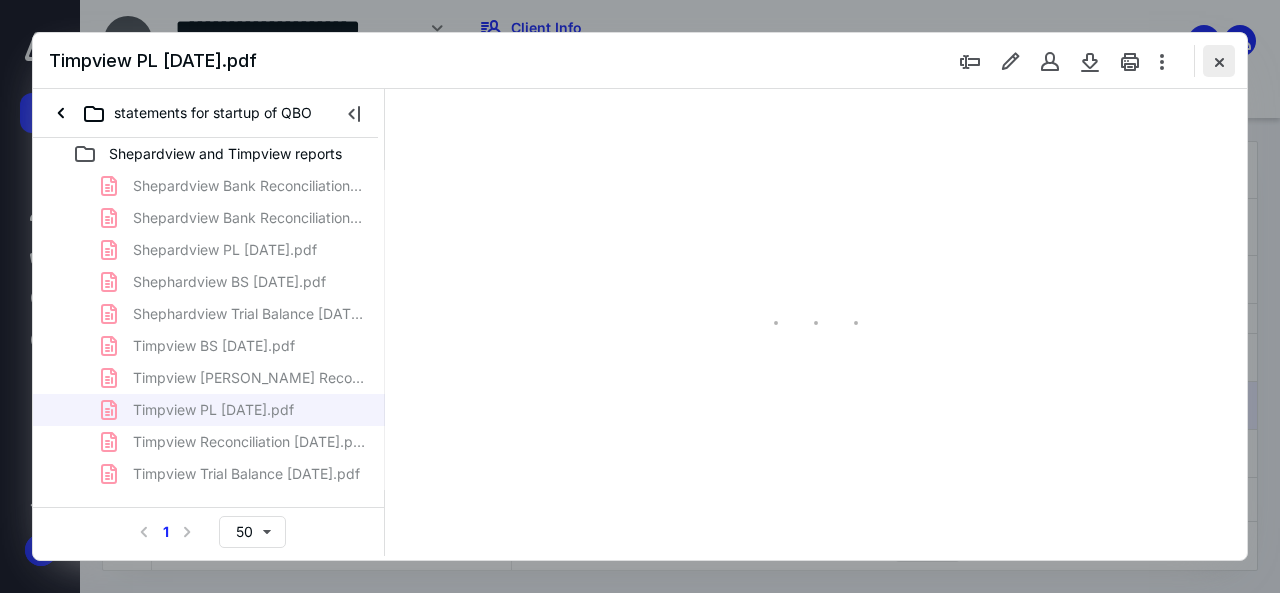 click at bounding box center (1219, 61) 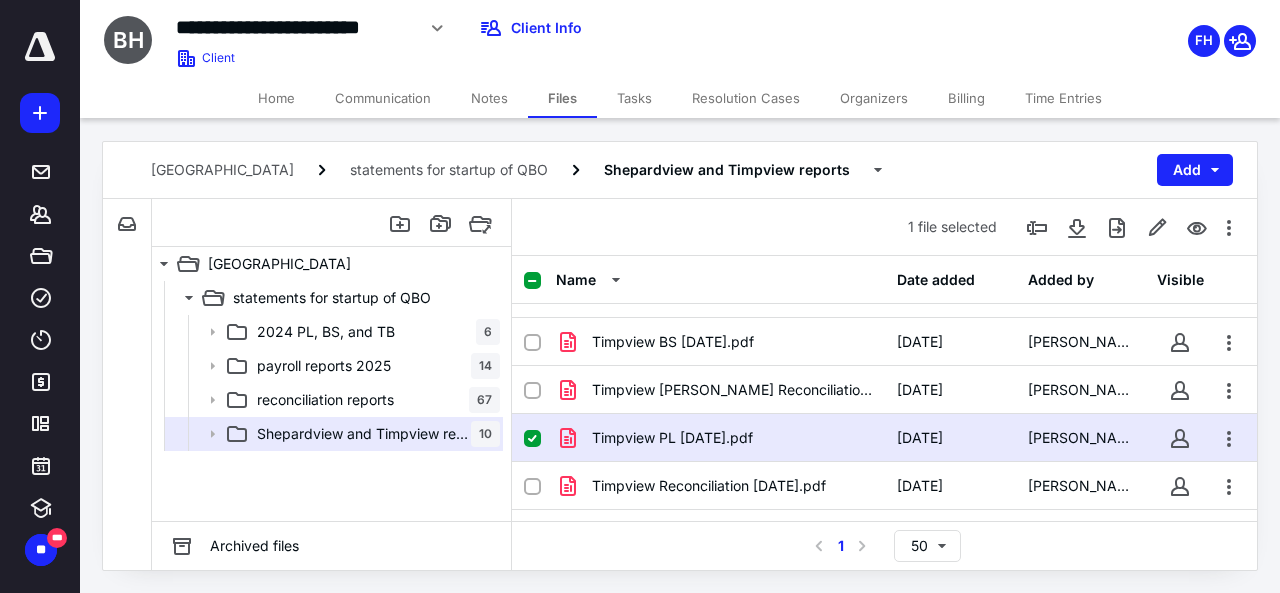scroll, scrollTop: 217, scrollLeft: 0, axis: vertical 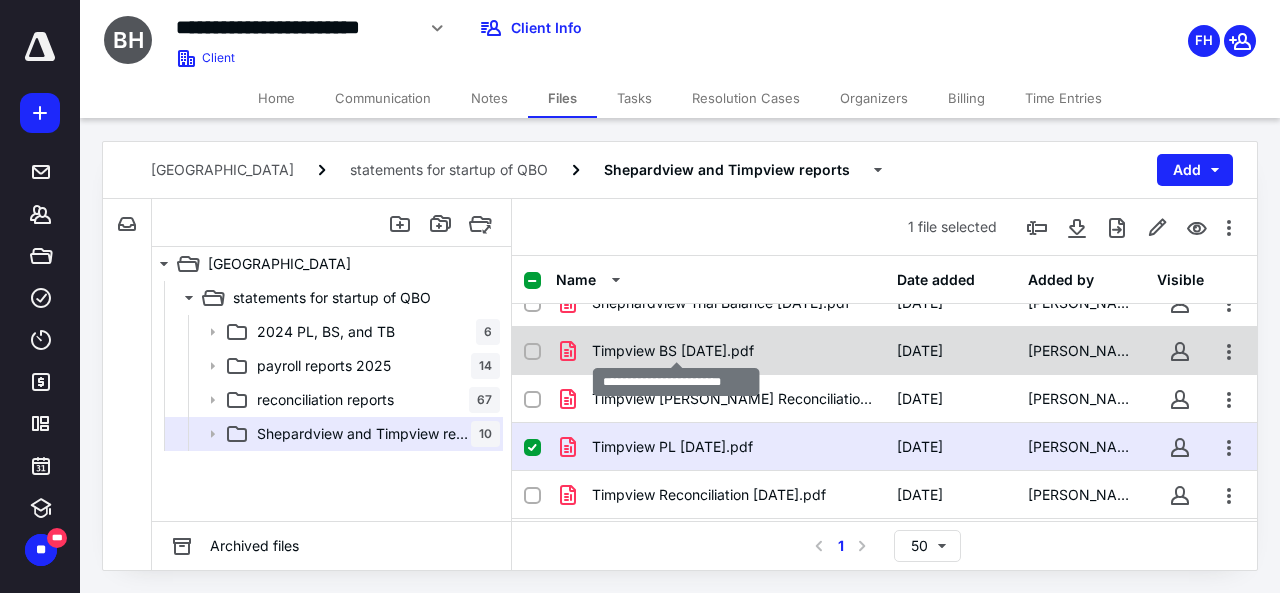 click on "Timpview BS 12.31.24.pdf" at bounding box center (673, 351) 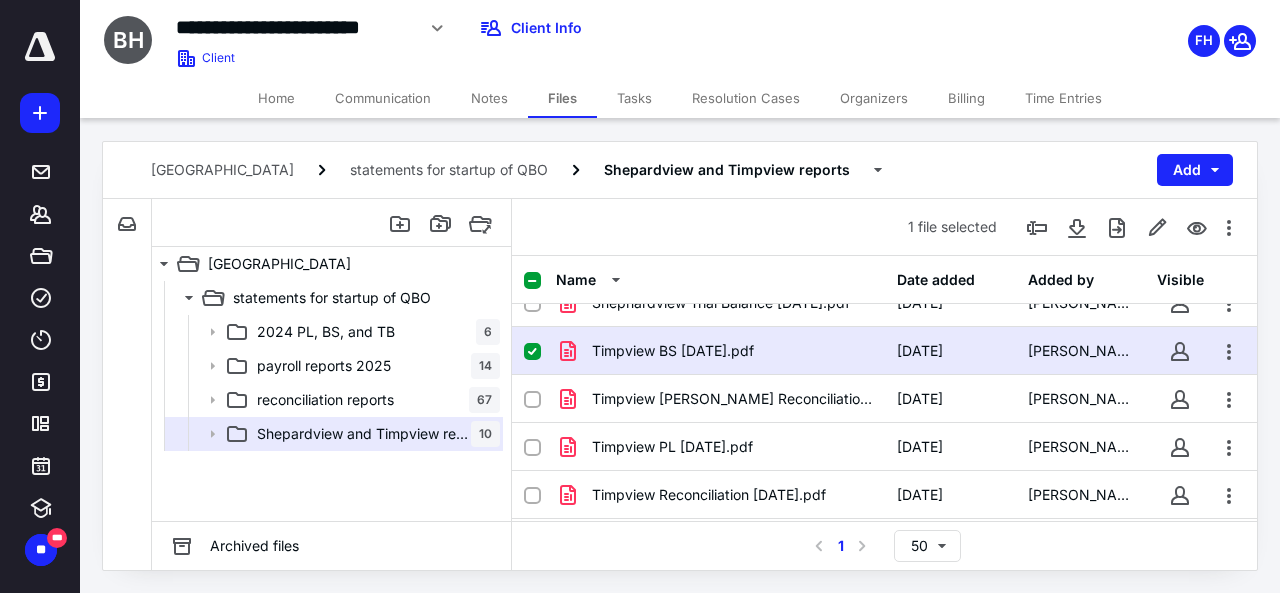 click on "Timpview BS 12.31.24.pdf" at bounding box center (720, 351) 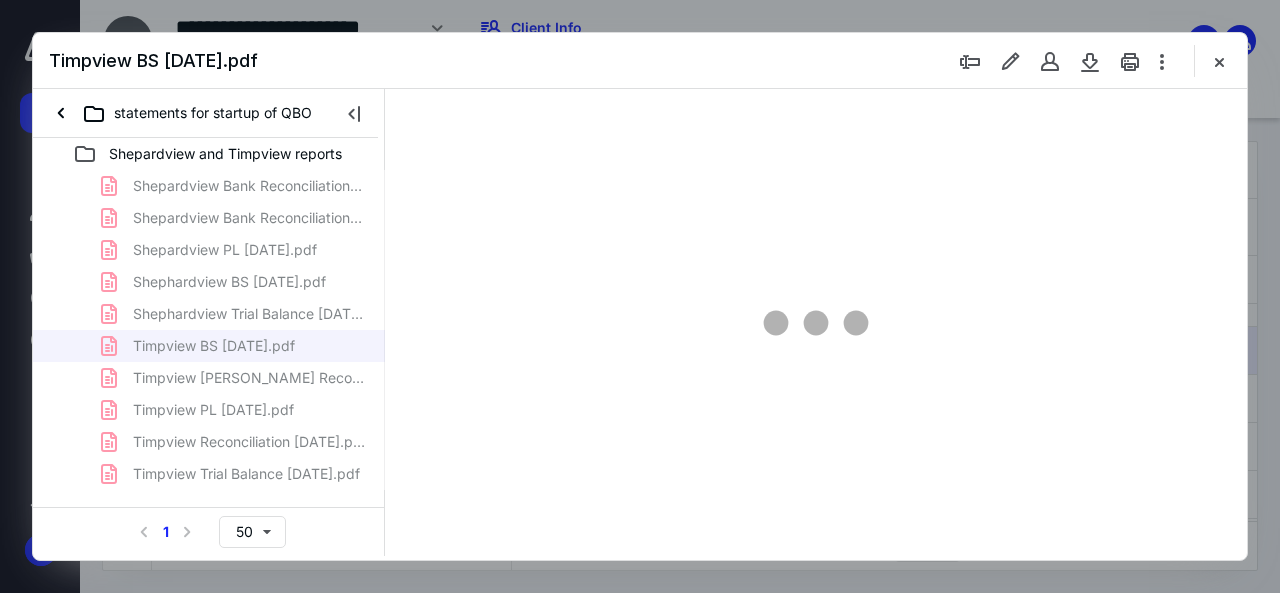 scroll, scrollTop: 0, scrollLeft: 0, axis: both 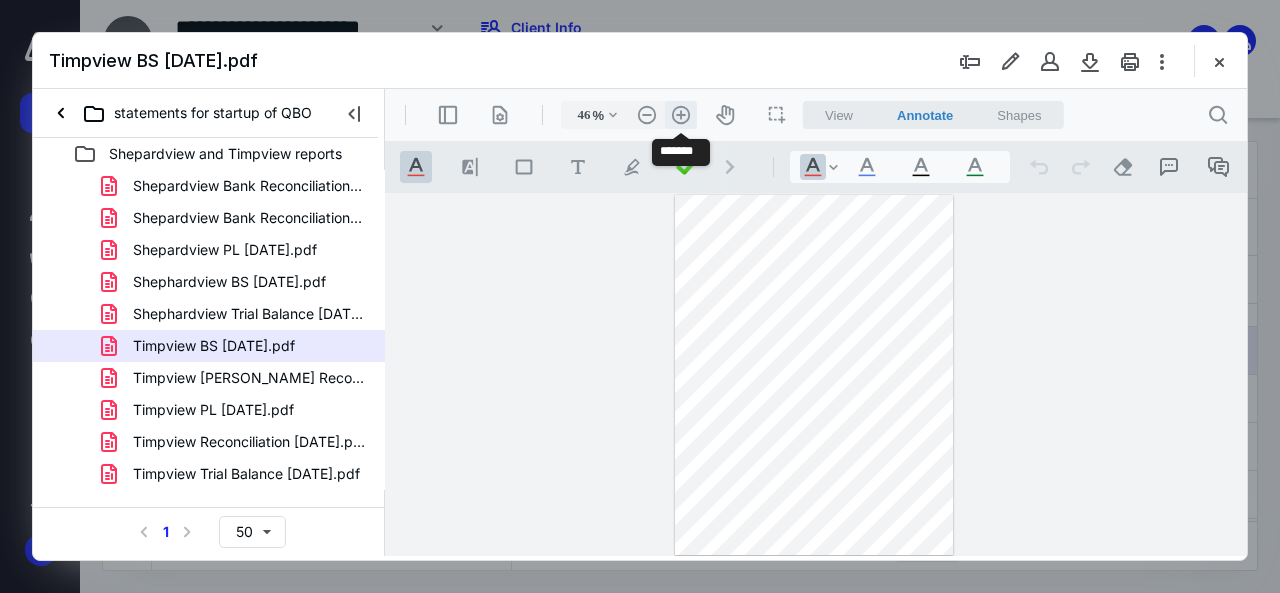 click on ".cls-1{fill:#abb0c4;} icon - header - zoom - in - line" at bounding box center (681, 115) 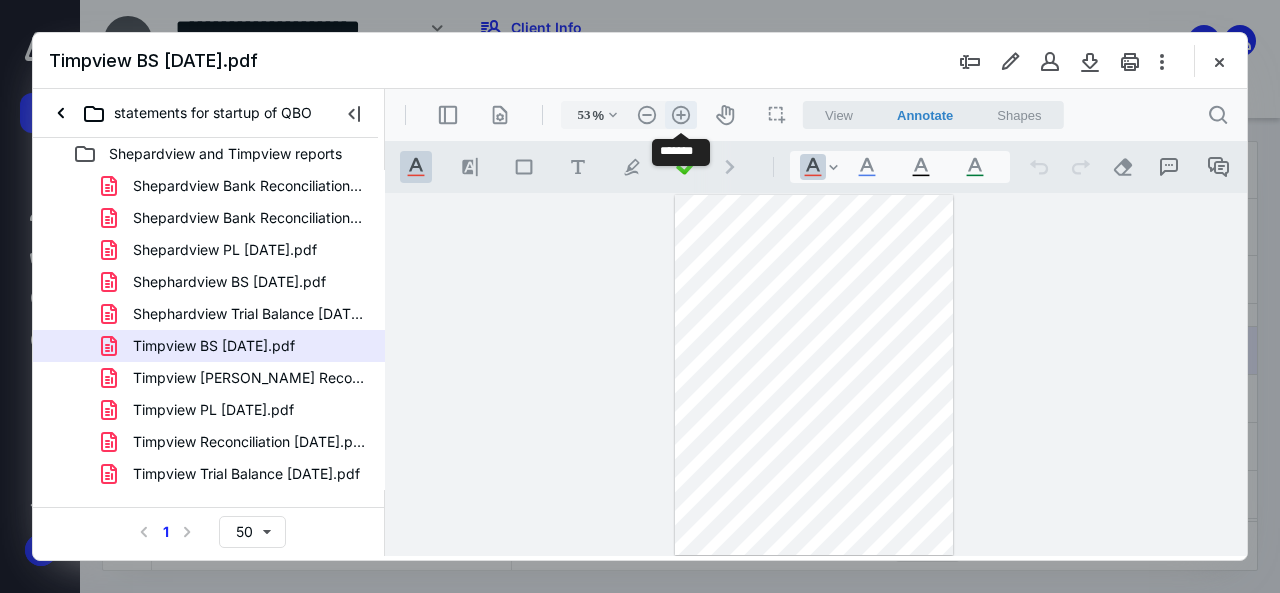 click on ".cls-1{fill:#abb0c4;} icon - header - zoom - in - line" at bounding box center (681, 115) 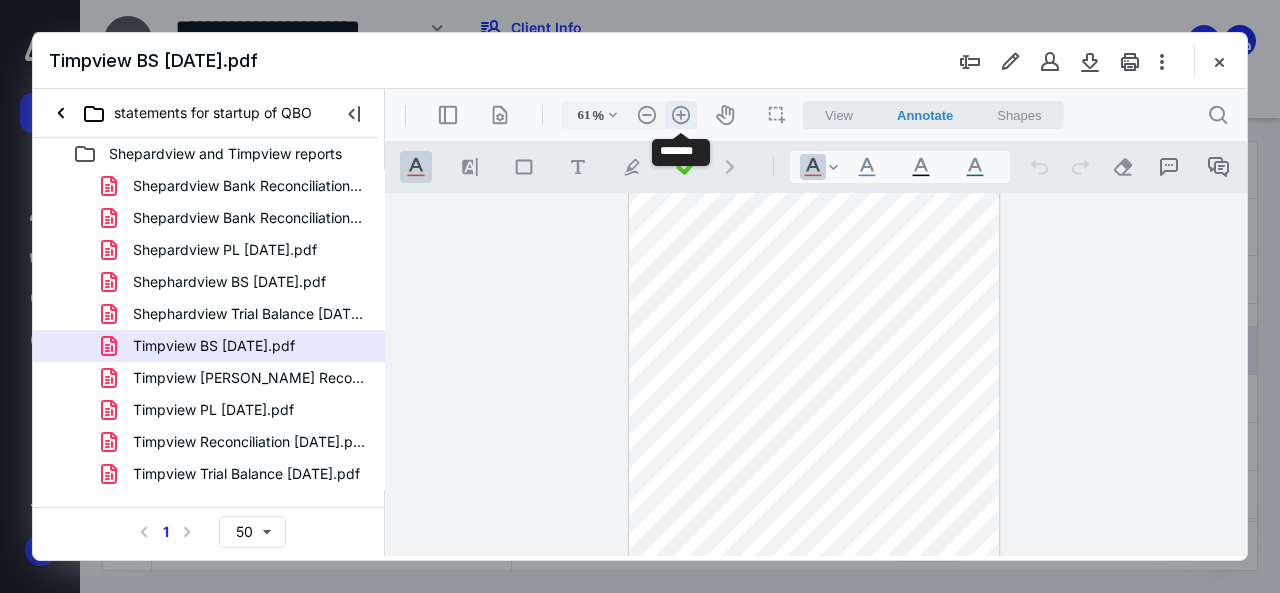 click on ".cls-1{fill:#abb0c4;} icon - header - zoom - in - line" at bounding box center (681, 115) 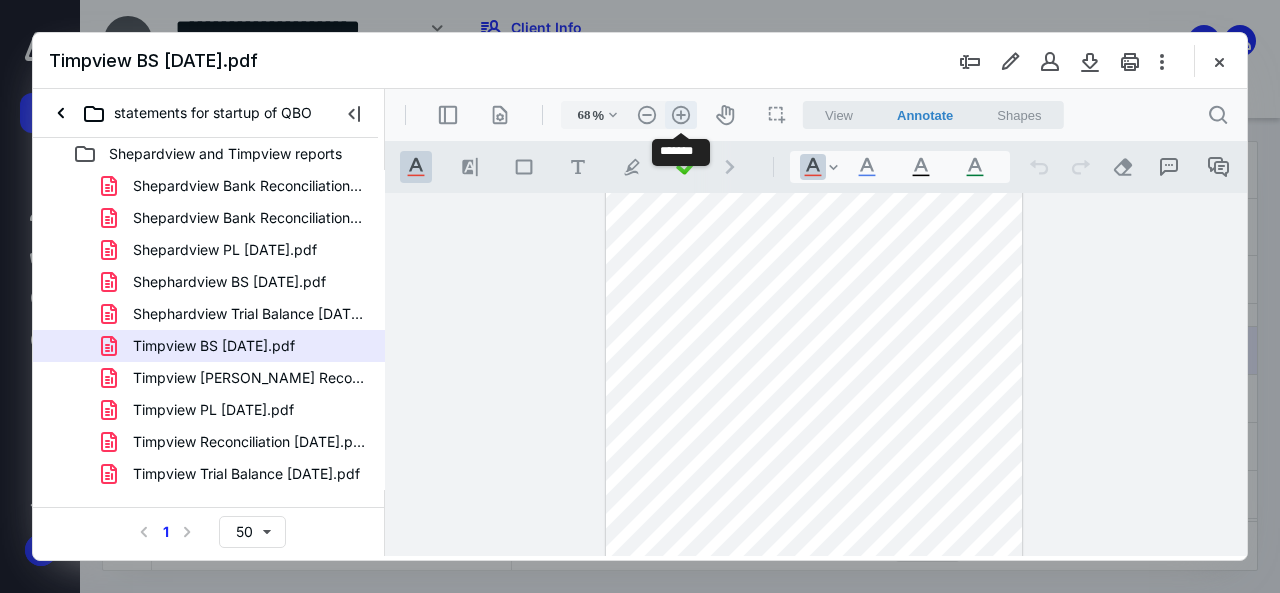 click on ".cls-1{fill:#abb0c4;} icon - header - zoom - in - line" at bounding box center (681, 115) 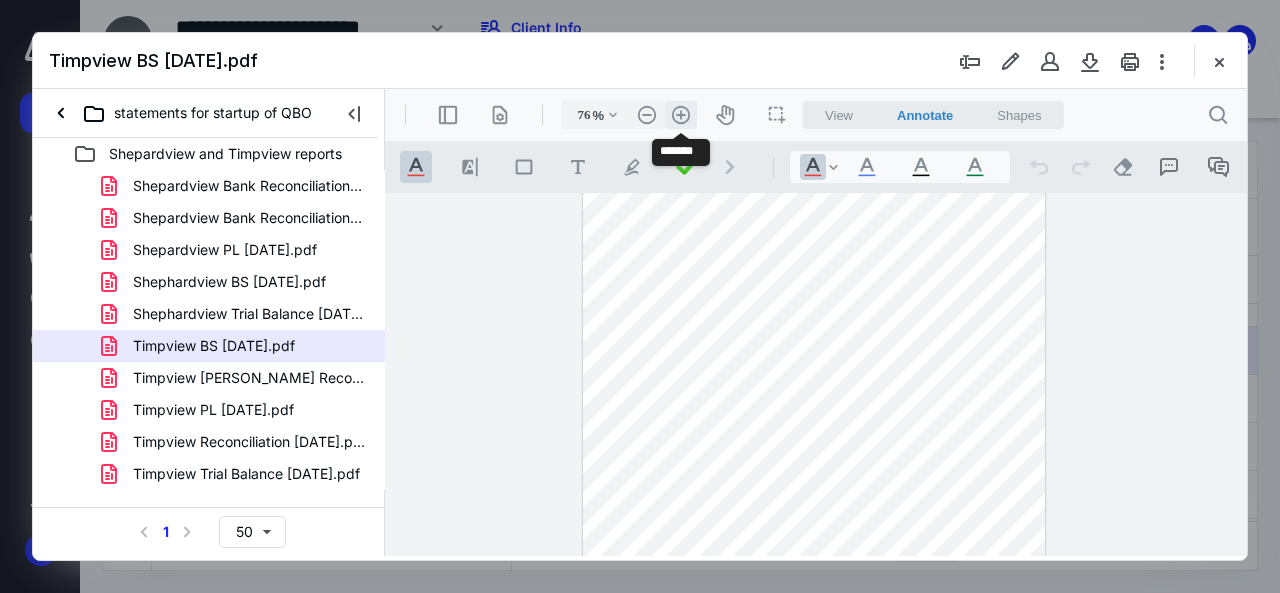click on ".cls-1{fill:#abb0c4;} icon - header - zoom - in - line" at bounding box center (681, 115) 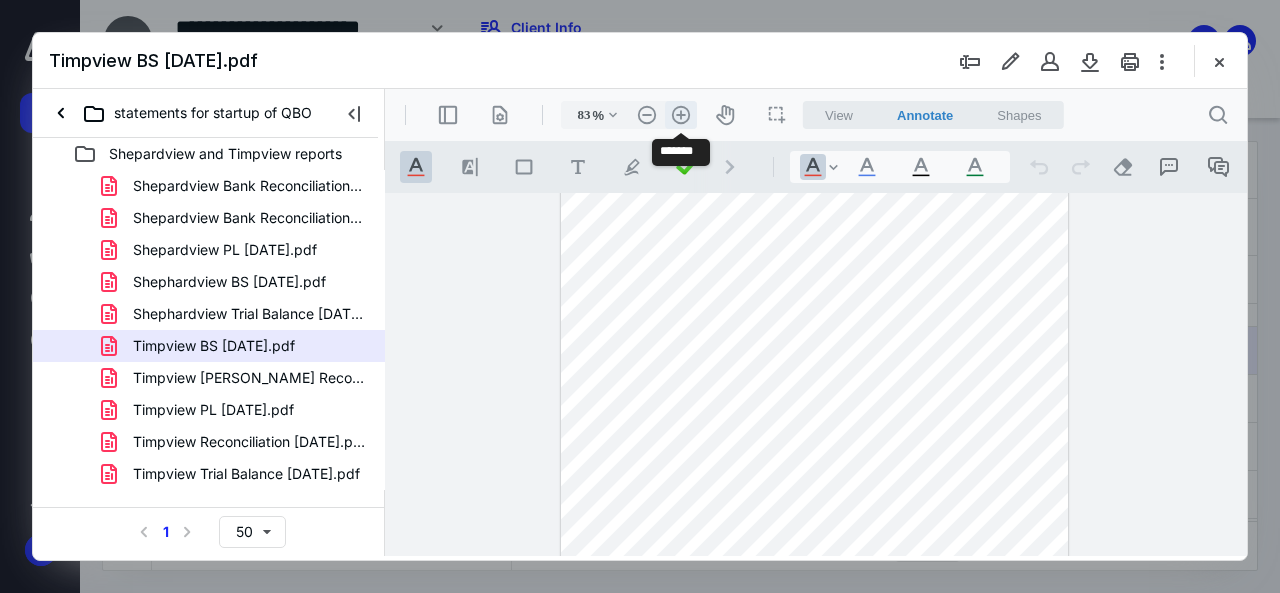 click on ".cls-1{fill:#abb0c4;} icon - header - zoom - in - line" at bounding box center (681, 115) 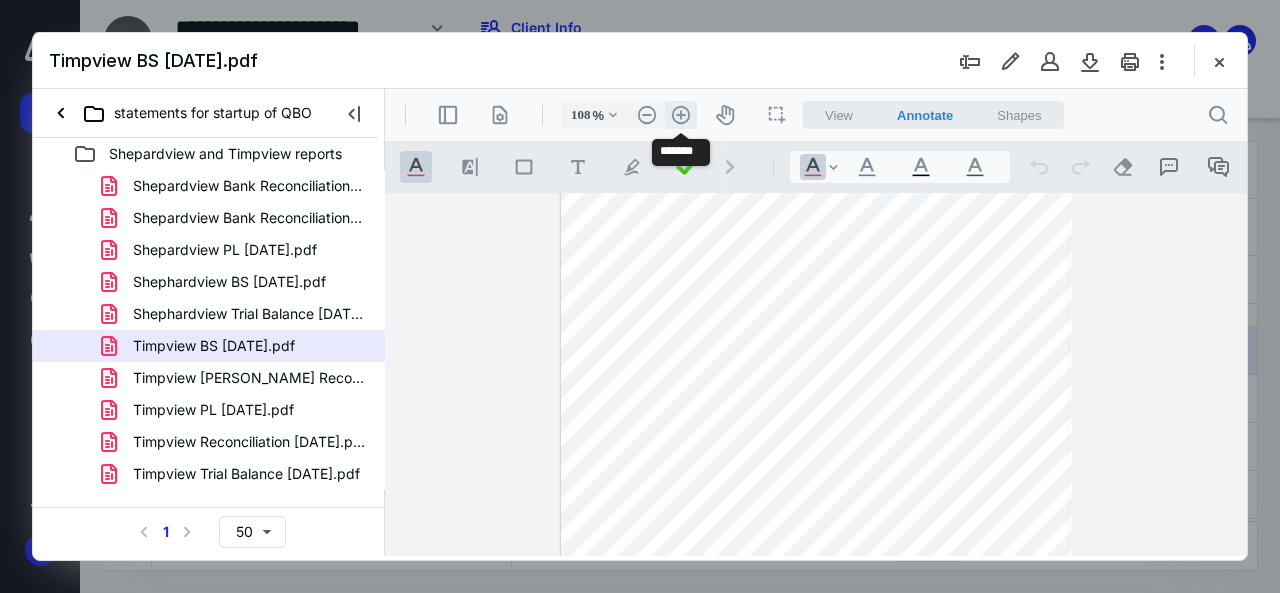 click on ".cls-1{fill:#abb0c4;} icon - header - zoom - in - line" at bounding box center [681, 115] 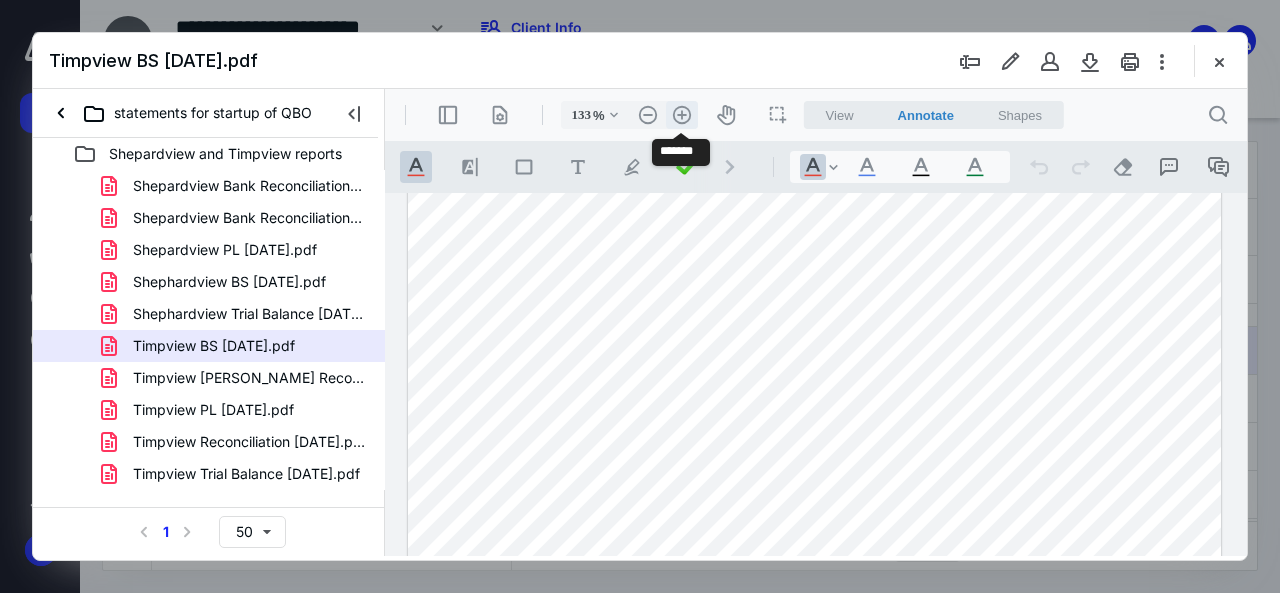 scroll, scrollTop: 249, scrollLeft: 0, axis: vertical 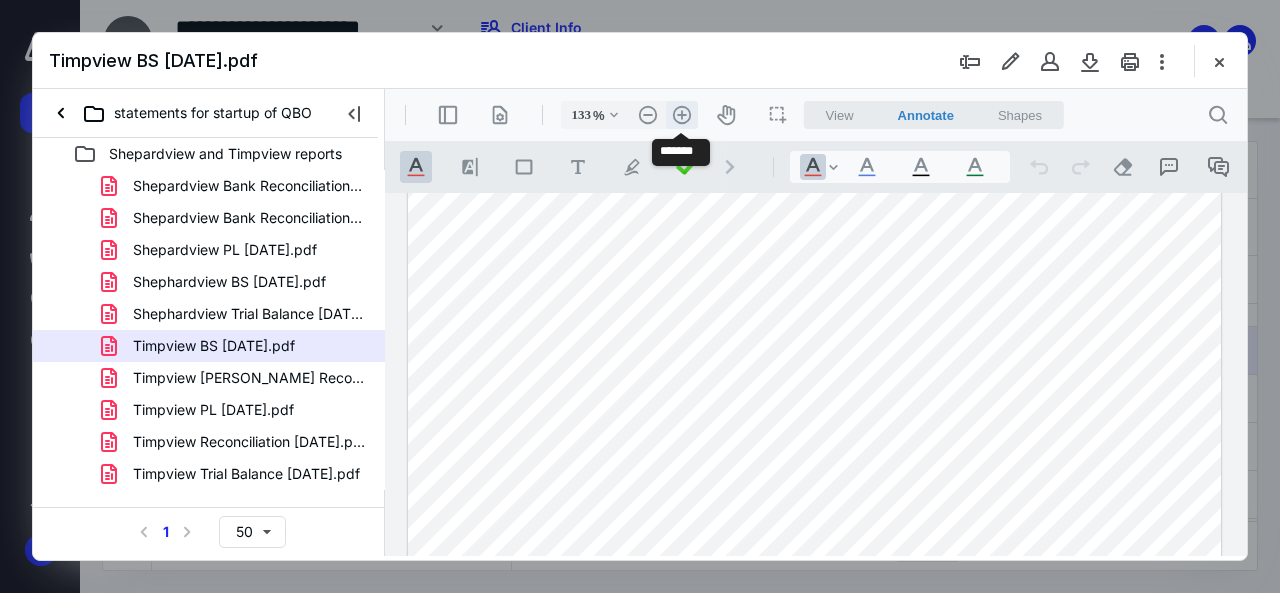 click on ".cls-1{fill:#abb0c4;} icon - header - zoom - in - line" at bounding box center [682, 115] 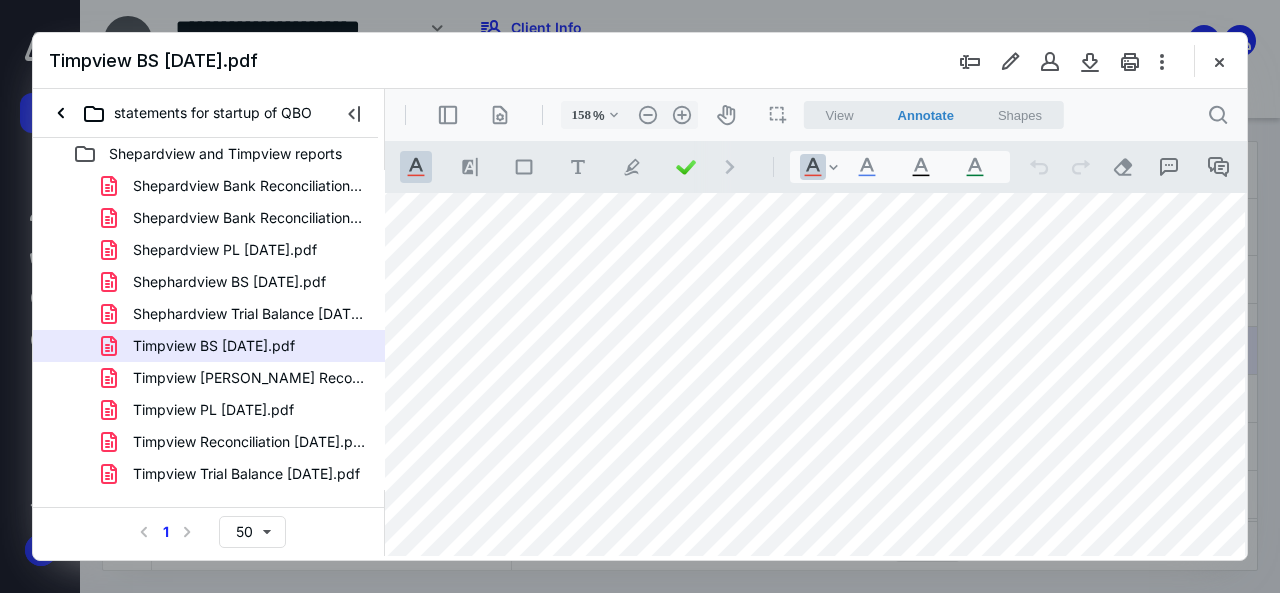 scroll, scrollTop: 0, scrollLeft: 64, axis: horizontal 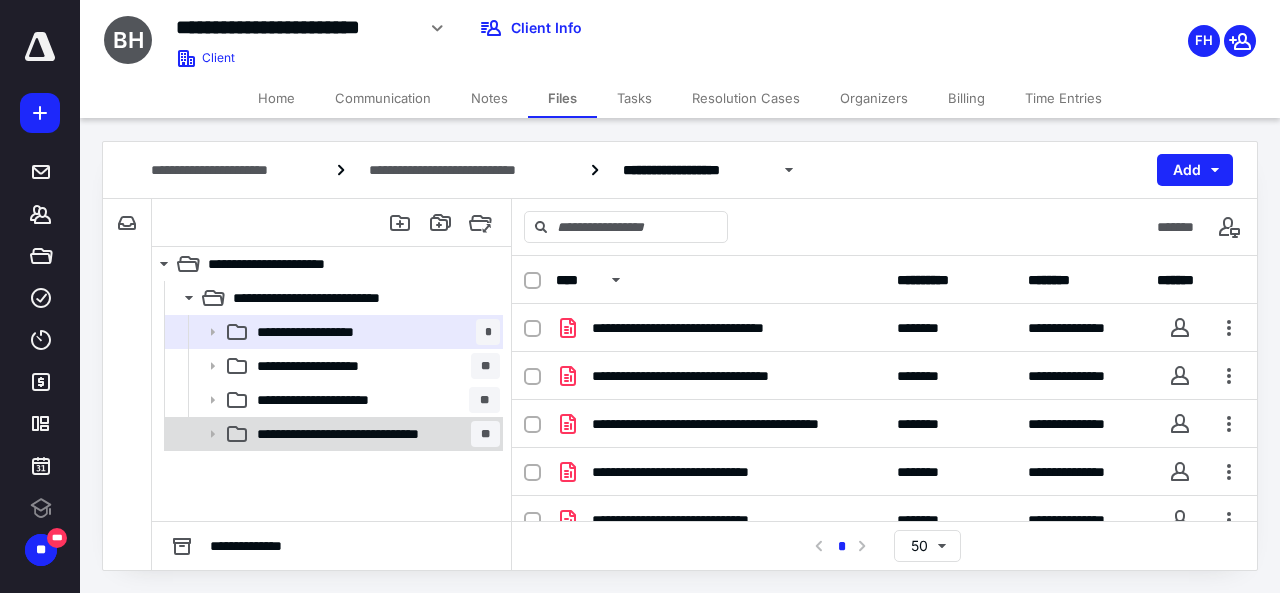 click on "**********" at bounding box center [364, 434] 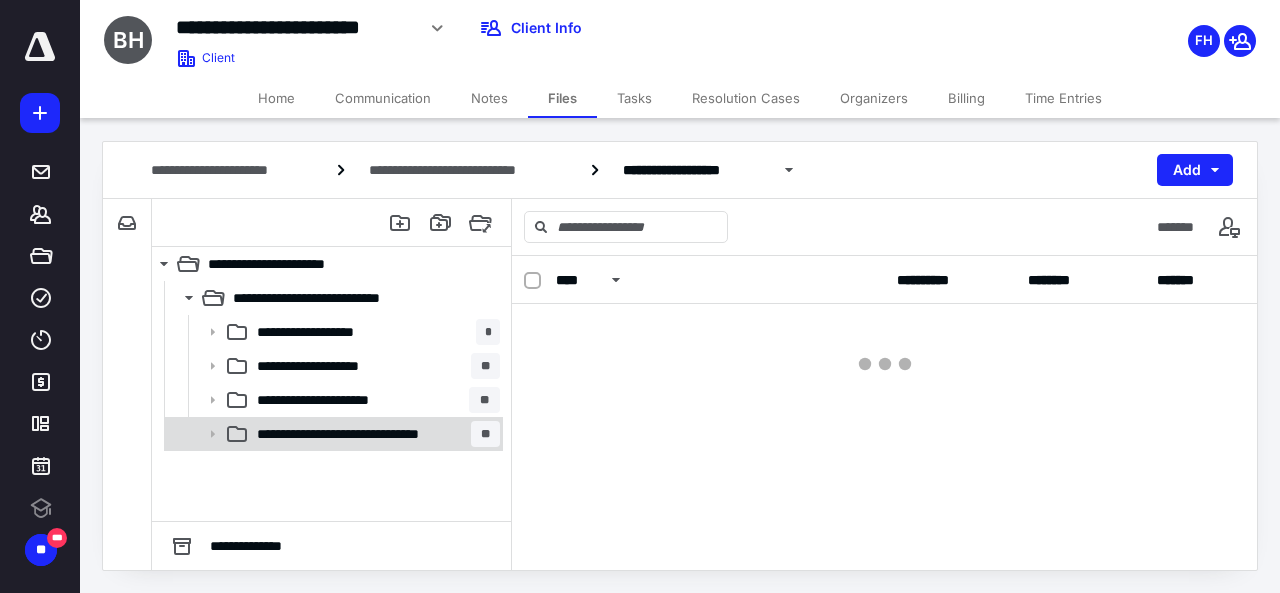 click 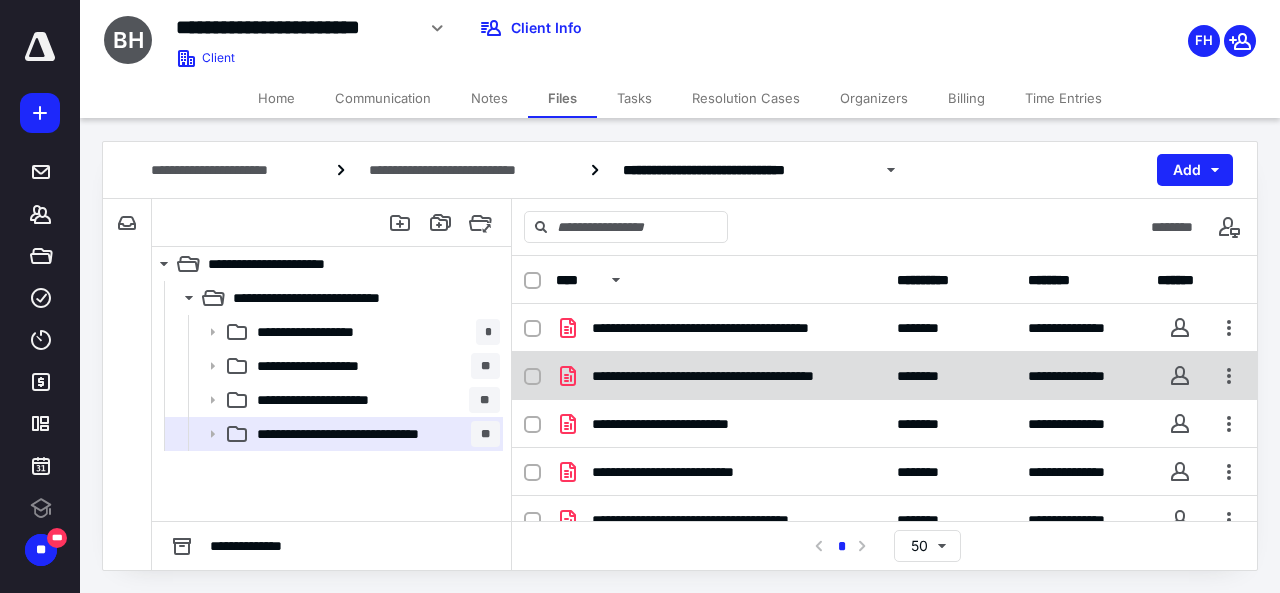 scroll, scrollTop: 39, scrollLeft: 0, axis: vertical 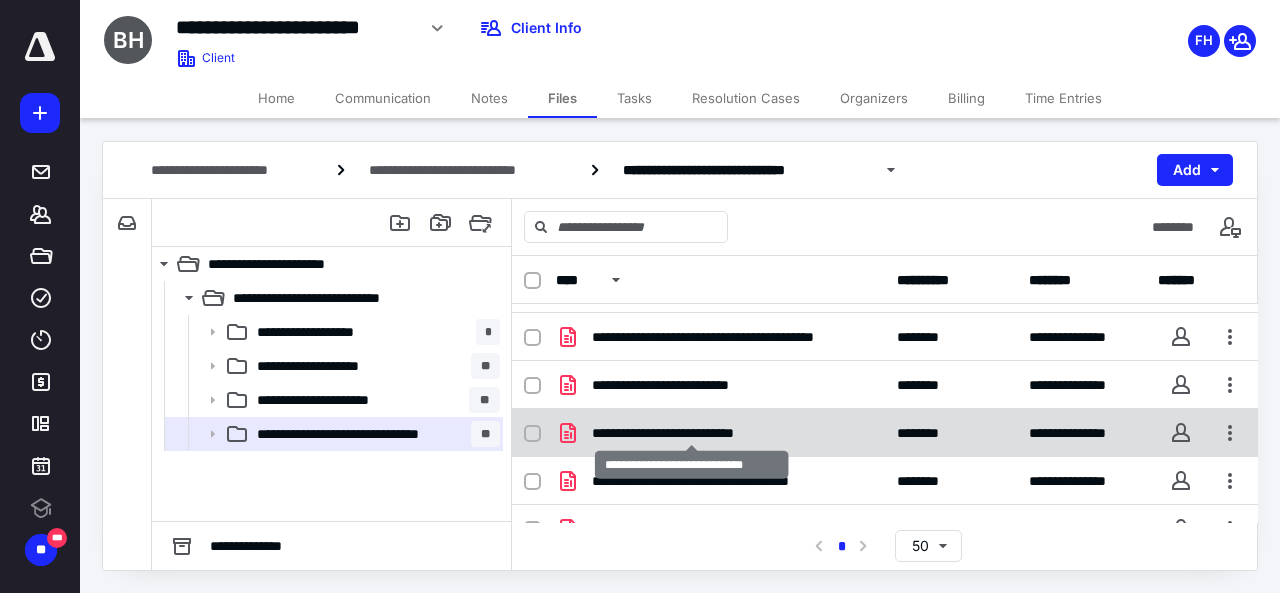 click on "**********" at bounding box center [692, 433] 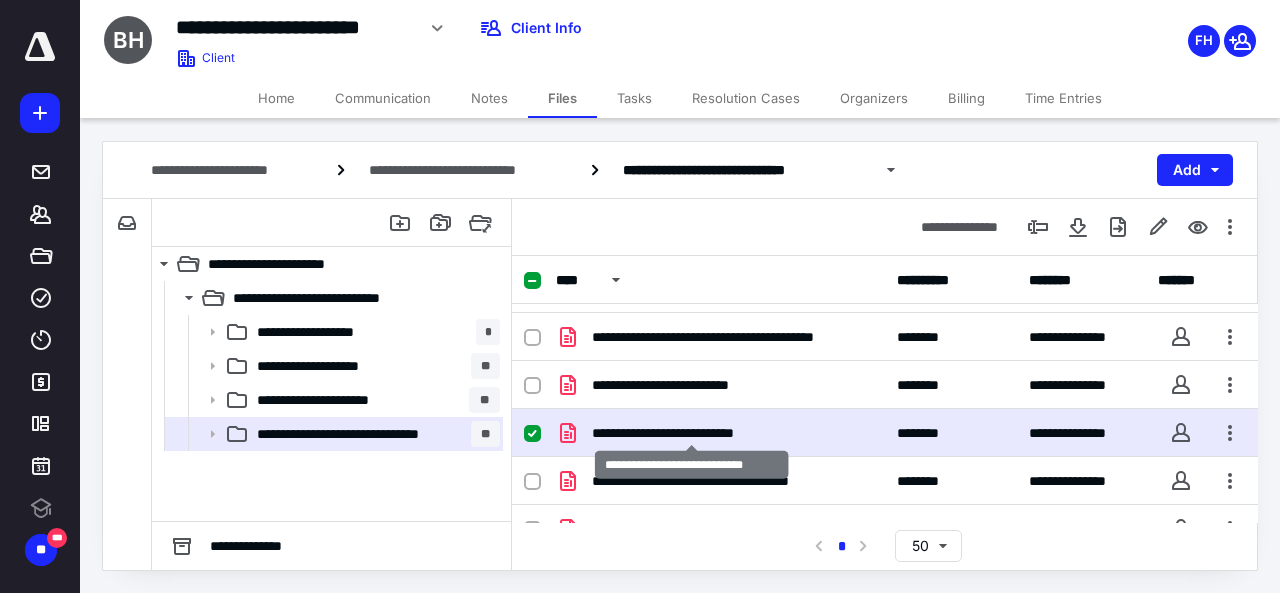 click on "**********" at bounding box center (692, 433) 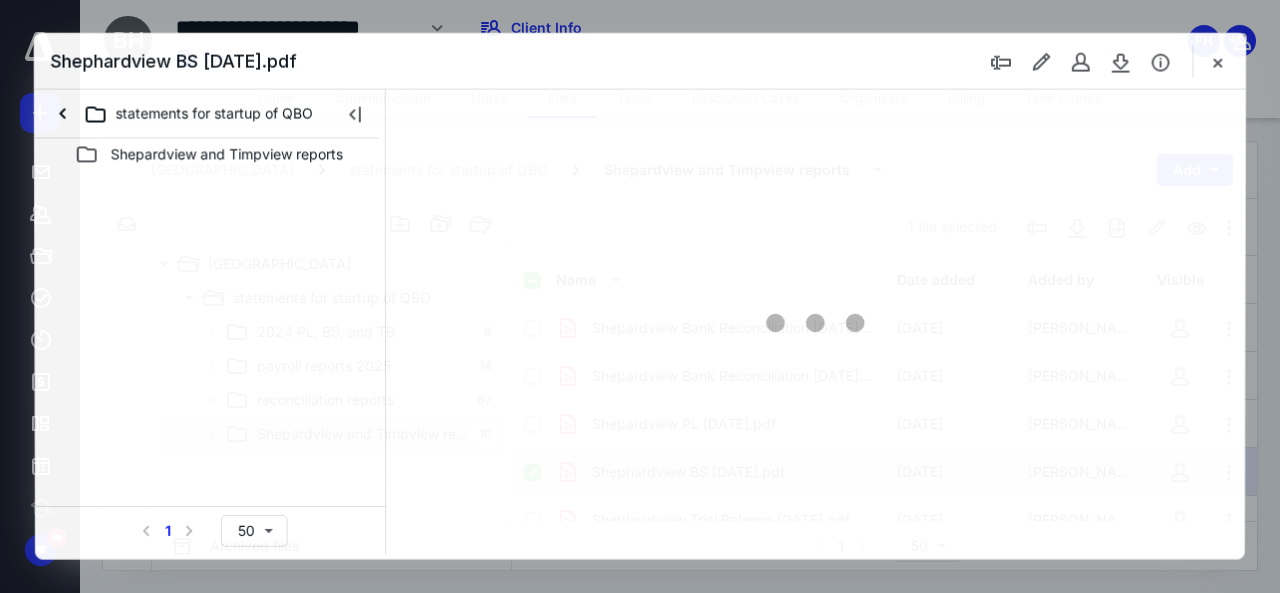 scroll, scrollTop: 39, scrollLeft: 0, axis: vertical 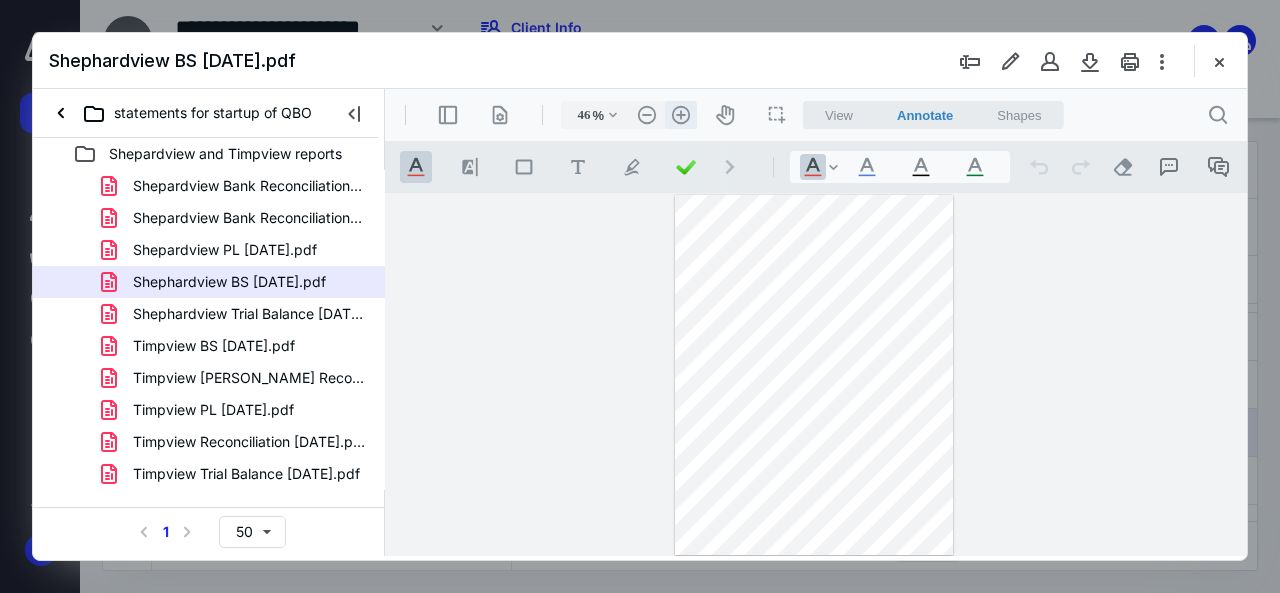 click on ".cls-1{fill:#abb0c4;} icon - header - zoom - in - line" at bounding box center [681, 115] 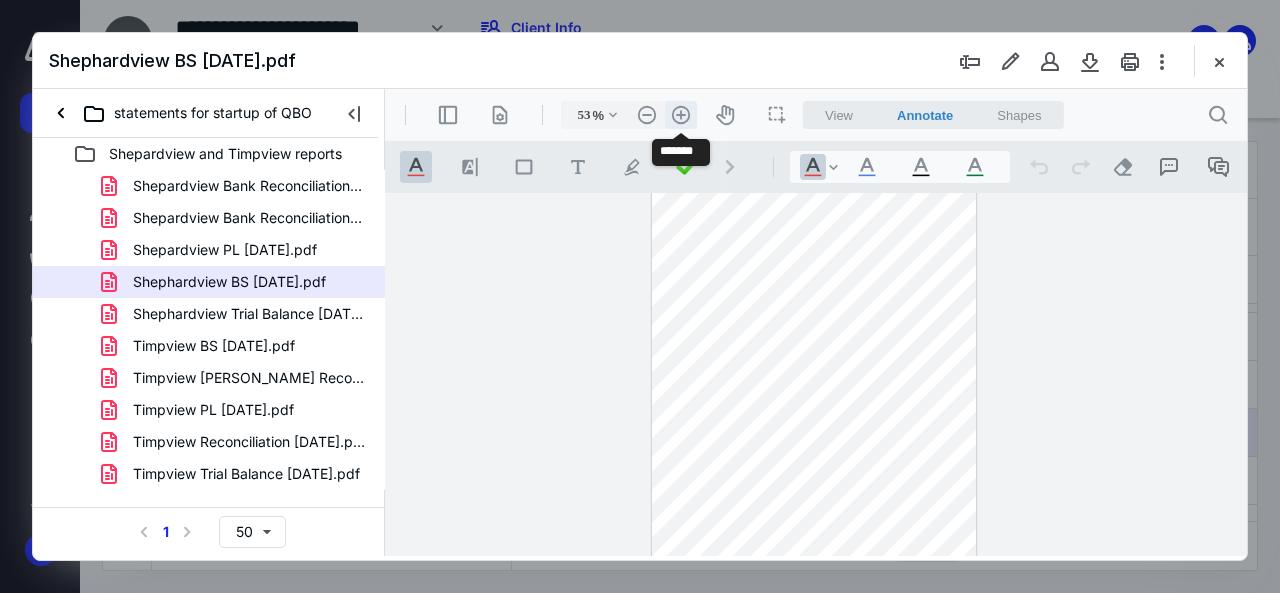click on ".cls-1{fill:#abb0c4;} icon - header - zoom - in - line" at bounding box center (681, 115) 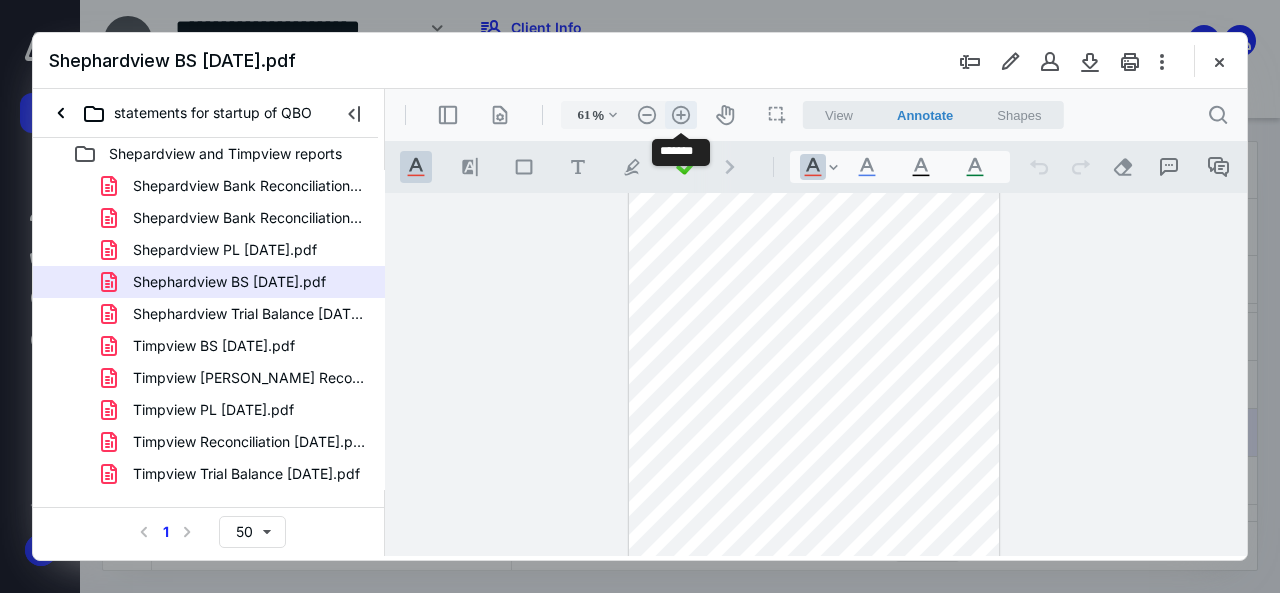 click on ".cls-1{fill:#abb0c4;} icon - header - zoom - in - line" at bounding box center (681, 115) 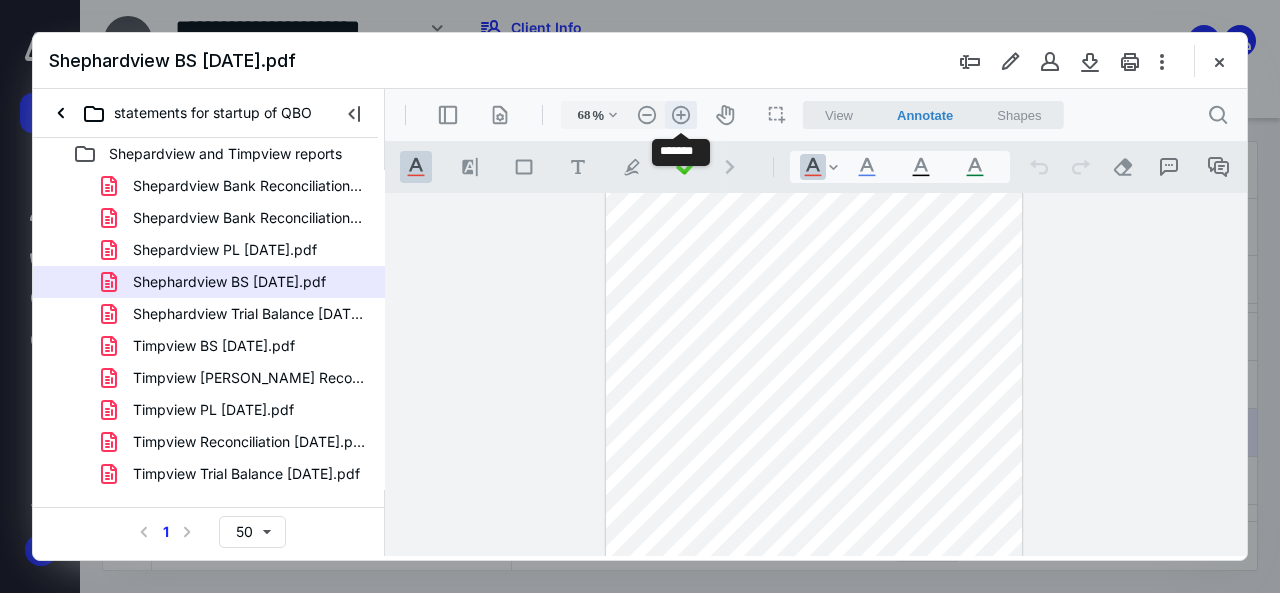click on ".cls-1{fill:#abb0c4;} icon - header - zoom - in - line" at bounding box center (681, 115) 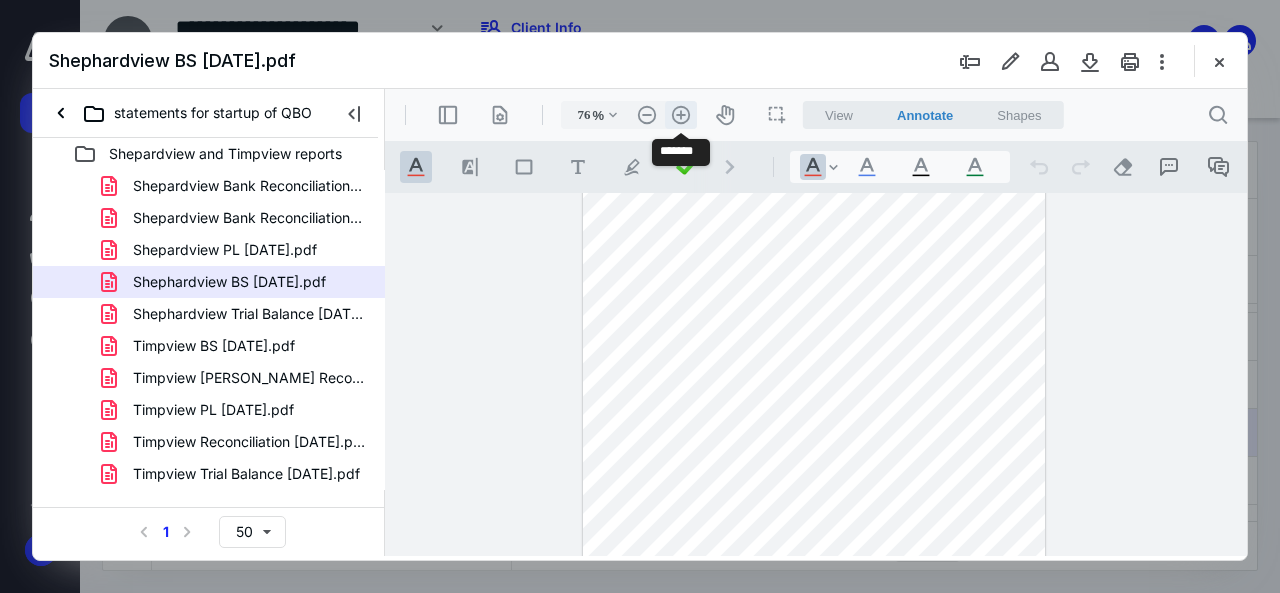 scroll, scrollTop: 85, scrollLeft: 0, axis: vertical 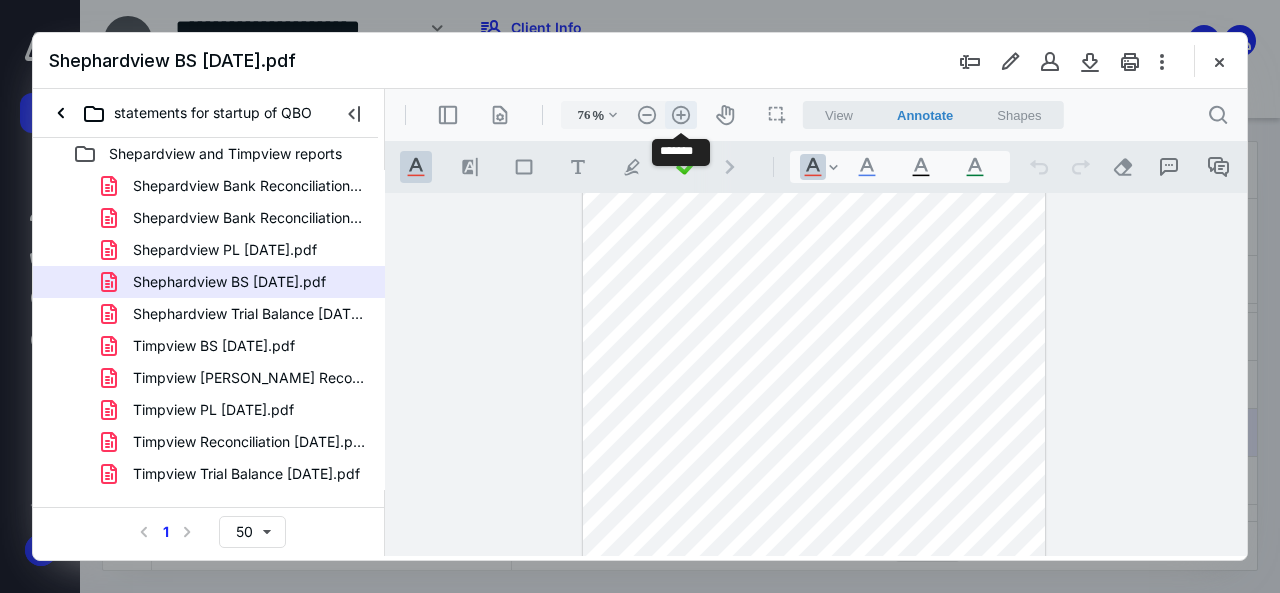 click on ".cls-1{fill:#abb0c4;} icon - header - zoom - in - line" at bounding box center [681, 115] 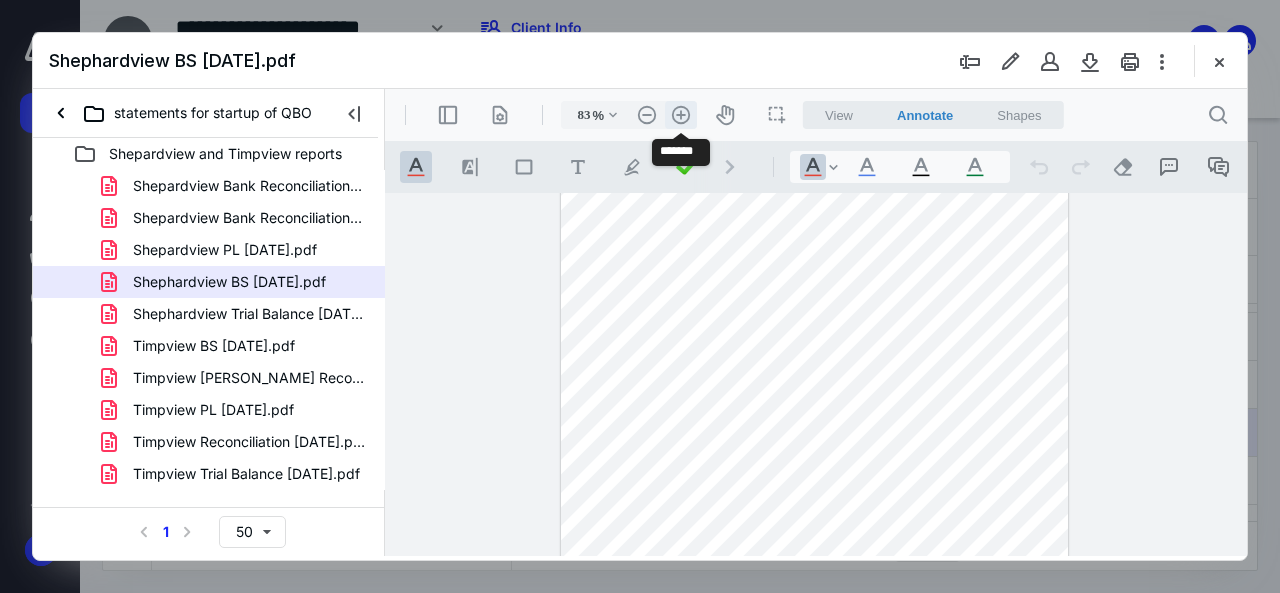 scroll, scrollTop: 106, scrollLeft: 0, axis: vertical 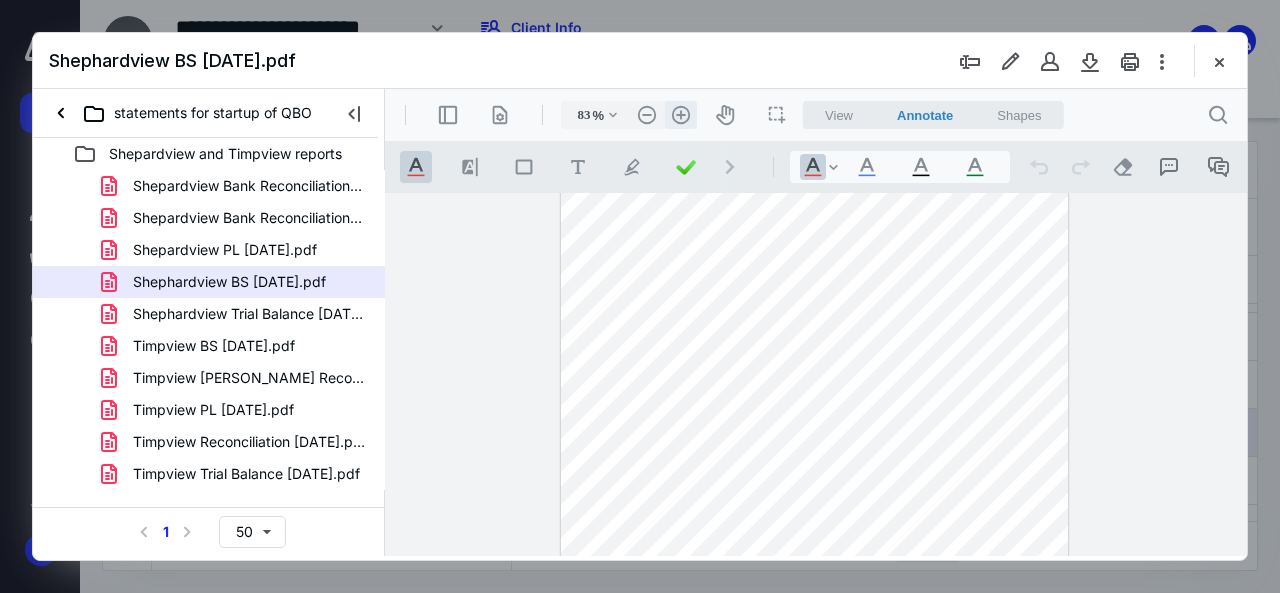 click on ".cls-1{fill:#abb0c4;} icon - header - zoom - in - line" at bounding box center [681, 115] 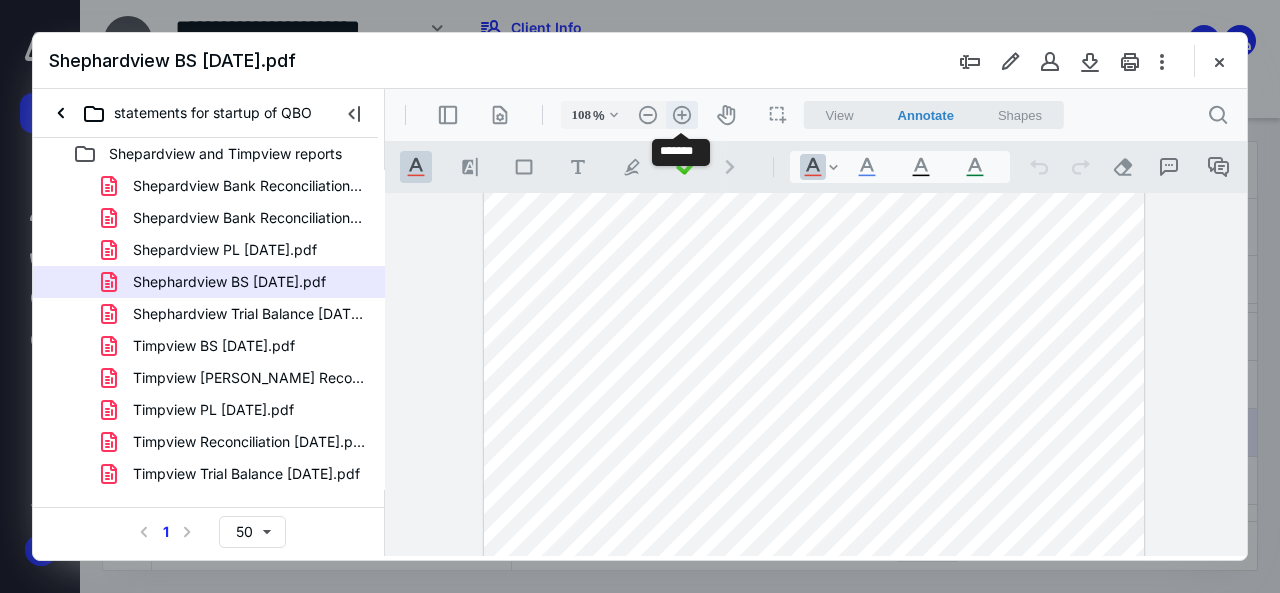 click on ".cls-1{fill:#abb0c4;} icon - header - zoom - in - line" at bounding box center [682, 115] 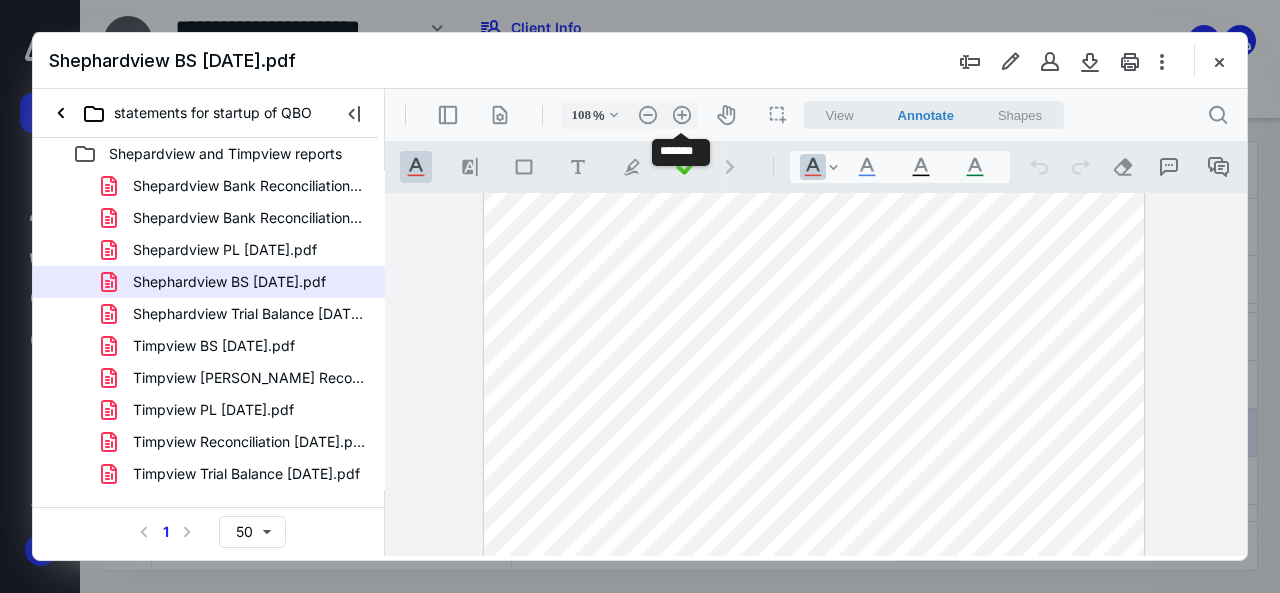 type on "133" 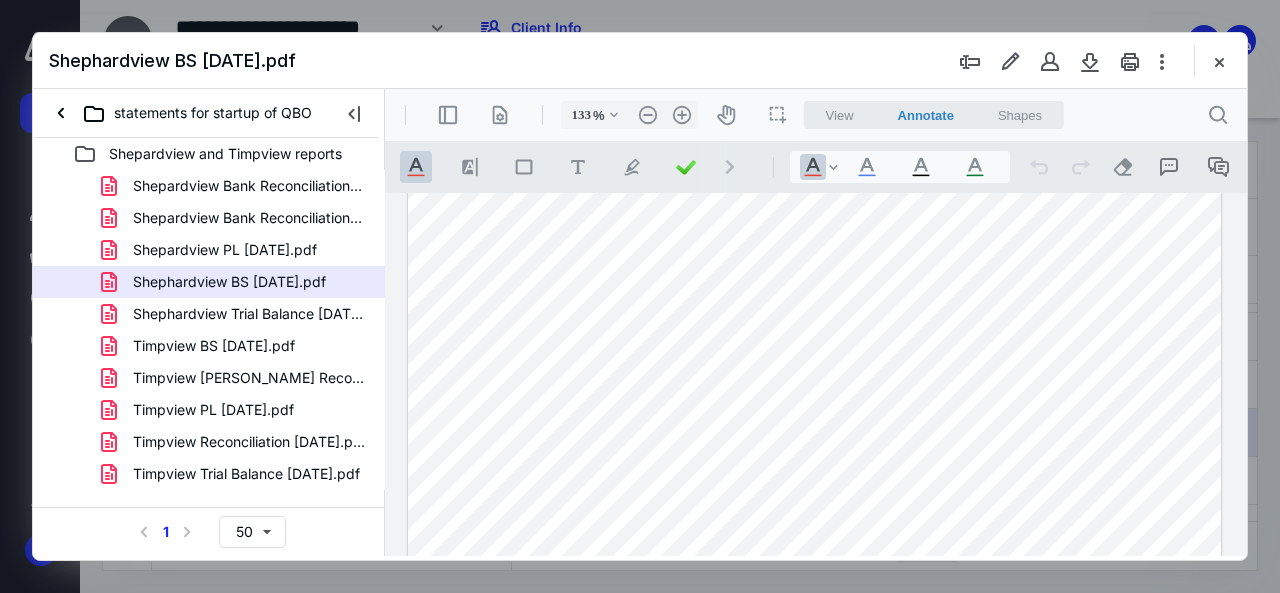 scroll, scrollTop: 0, scrollLeft: 0, axis: both 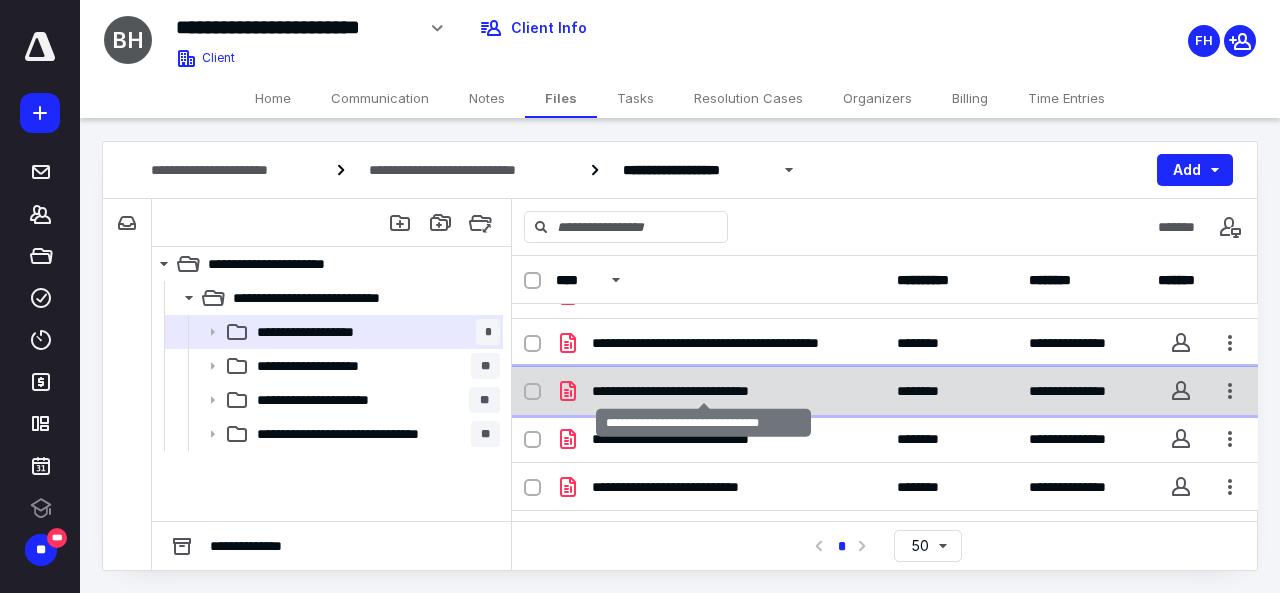 click on "**********" at bounding box center [704, 391] 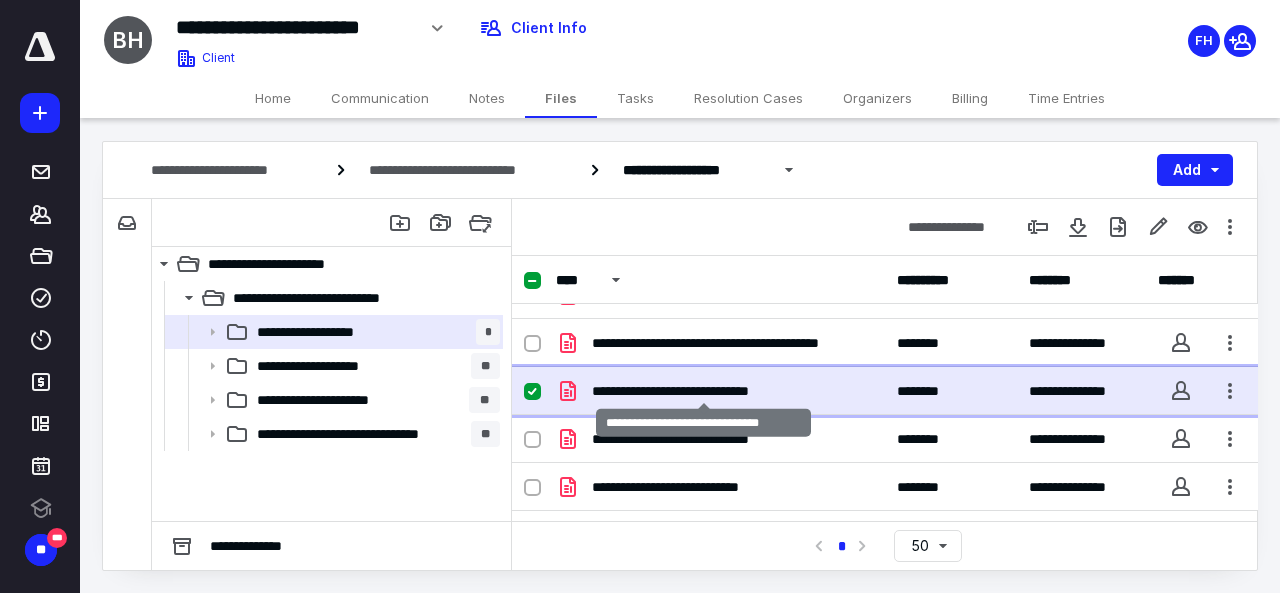 click on "**********" at bounding box center (704, 391) 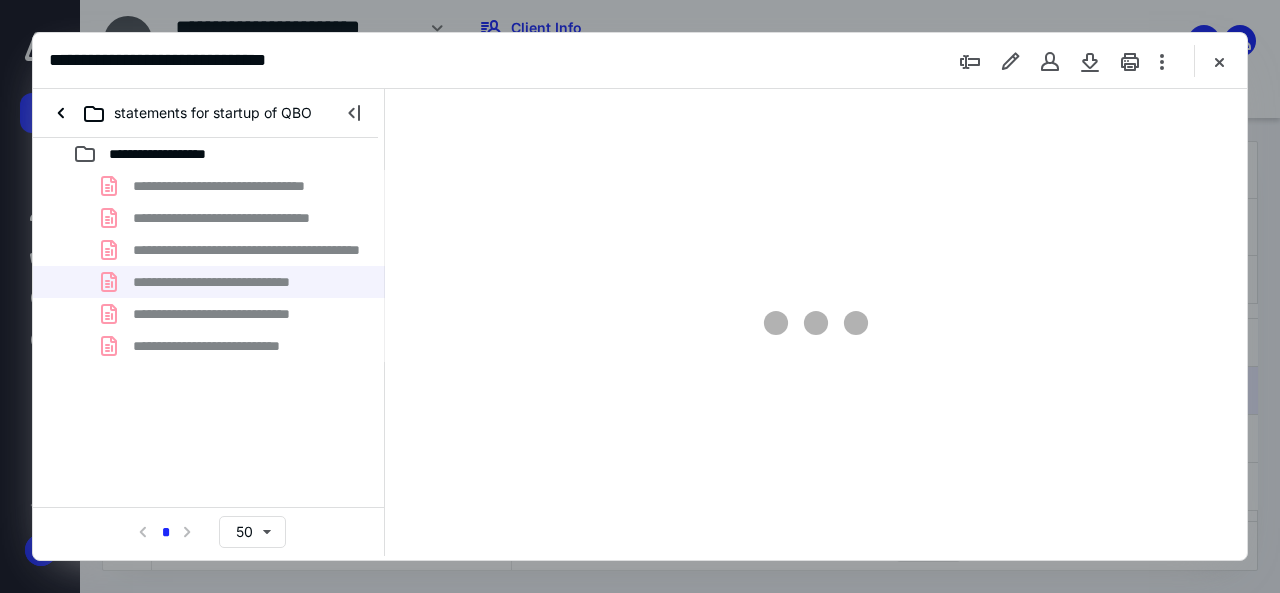 scroll, scrollTop: 0, scrollLeft: 0, axis: both 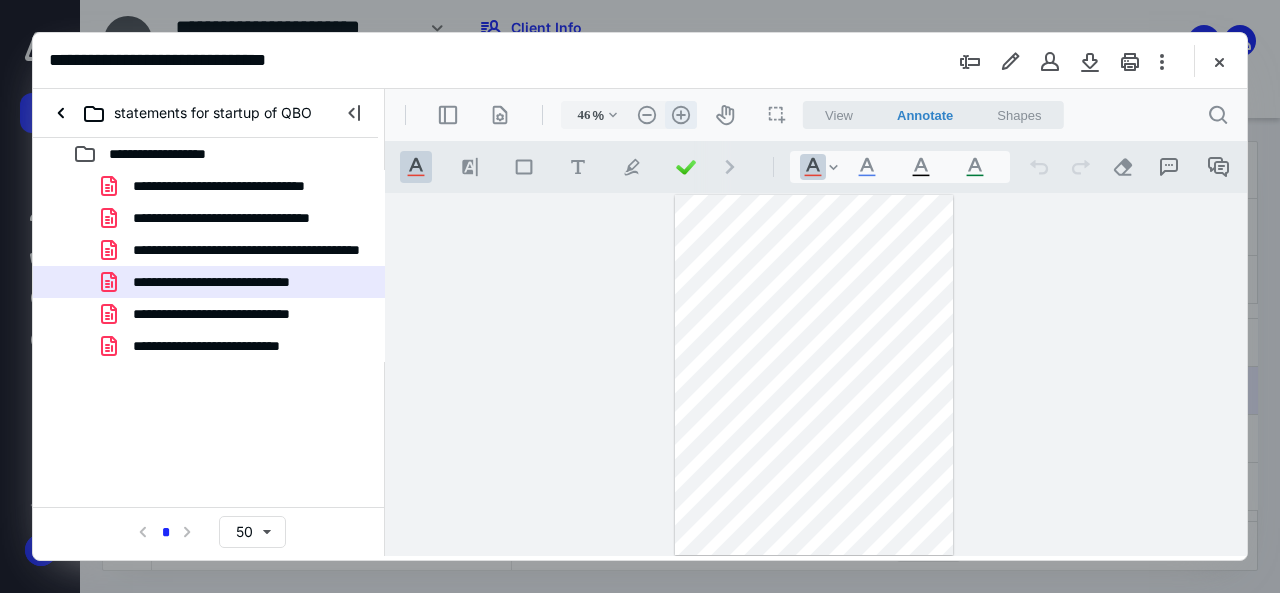 click on ".cls-1{fill:#abb0c4;} icon - header - zoom - in - line" at bounding box center [681, 115] 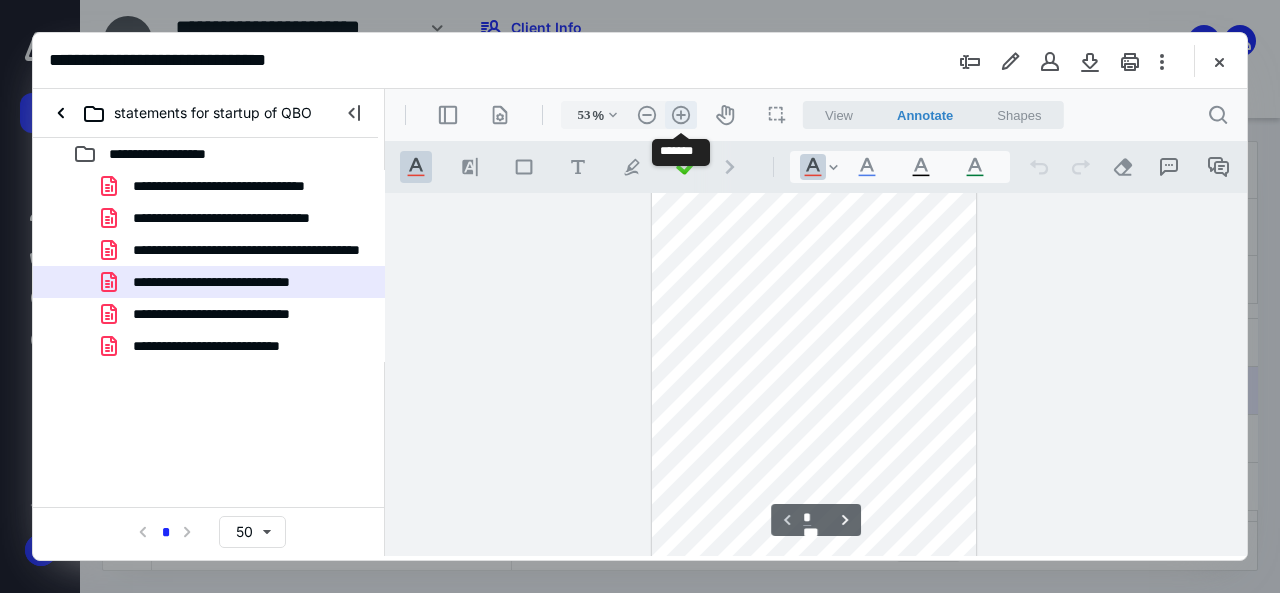 click on ".cls-1{fill:#abb0c4;} icon - header - zoom - in - line" at bounding box center [681, 115] 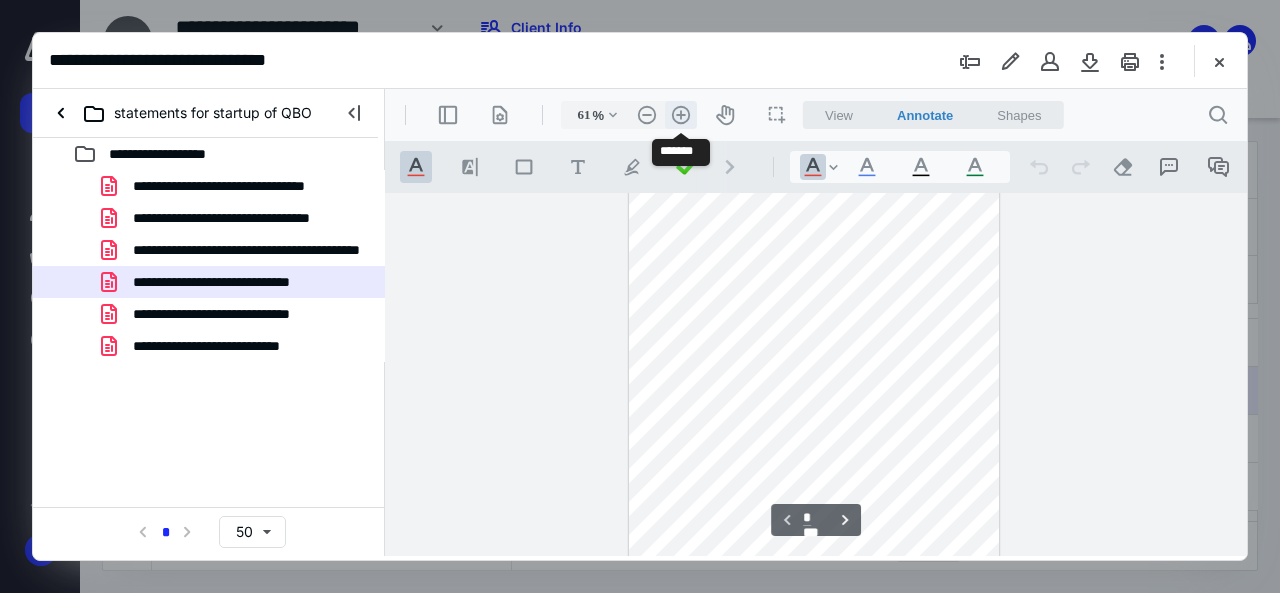 click on ".cls-1{fill:#abb0c4;} icon - header - zoom - in - line" at bounding box center [681, 115] 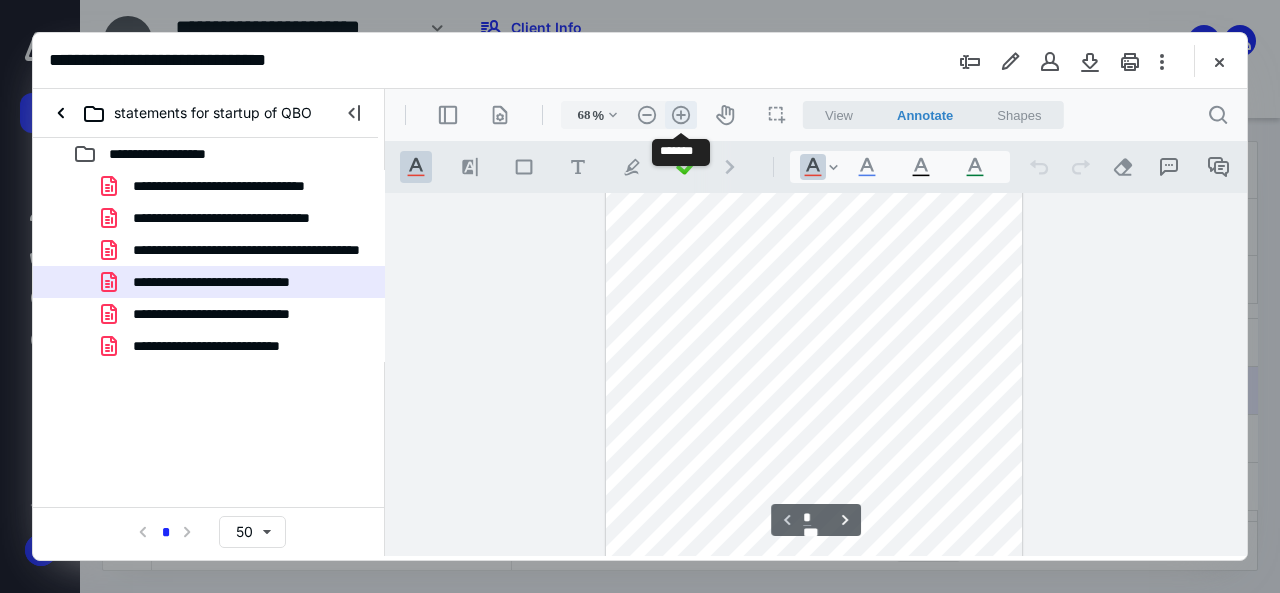 click on ".cls-1{fill:#abb0c4;} icon - header - zoom - in - line" at bounding box center (681, 115) 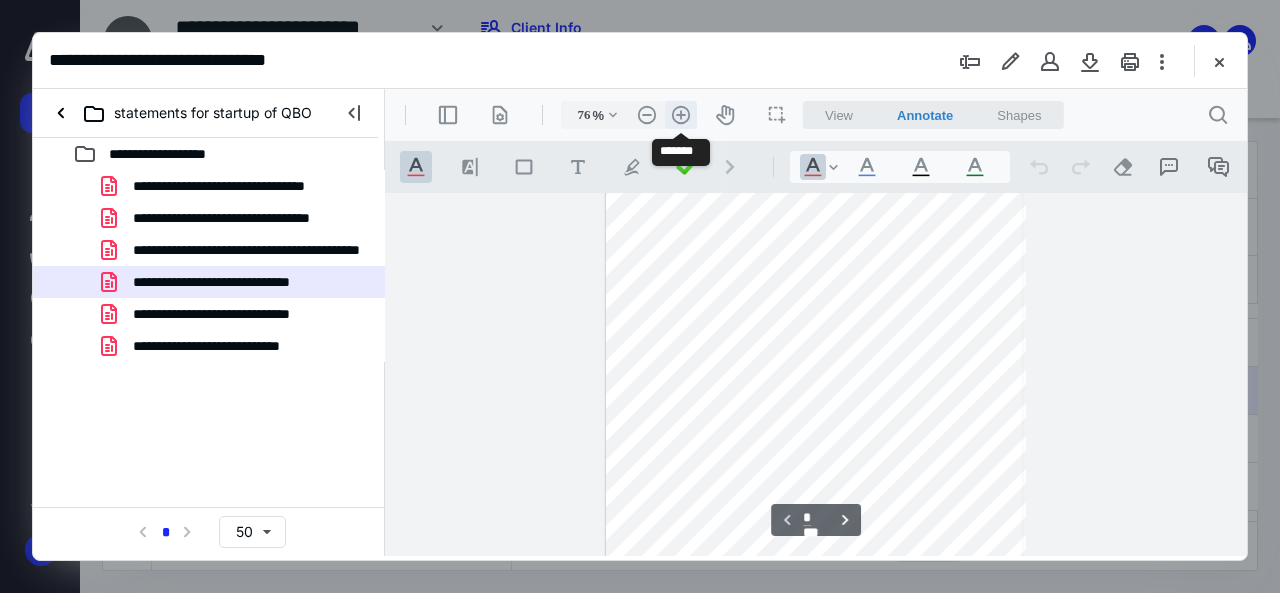 click on ".cls-1{fill:#abb0c4;} icon - header - zoom - in - line" at bounding box center [681, 115] 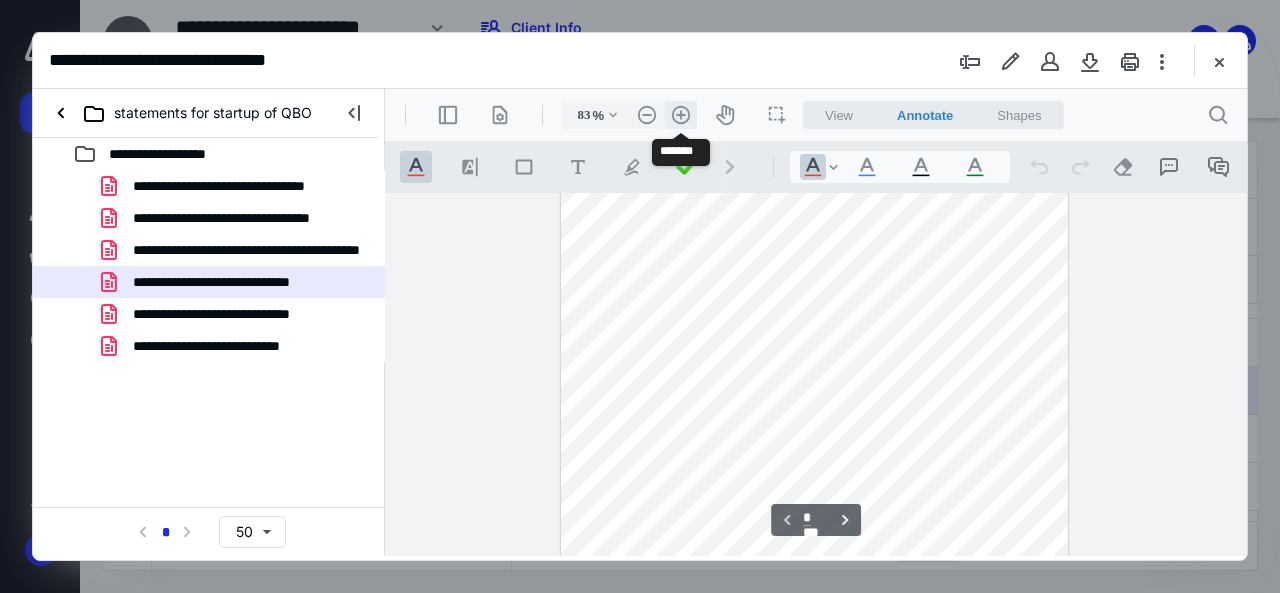 click on ".cls-1{fill:#abb0c4;} icon - header - zoom - in - line" at bounding box center (681, 115) 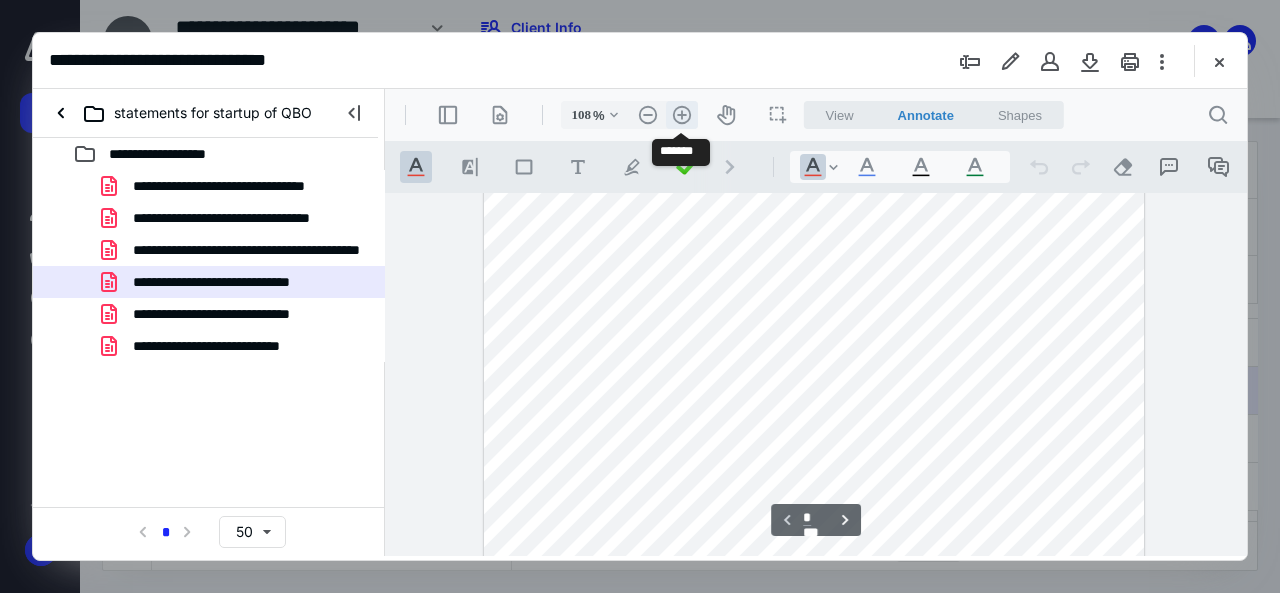 click on ".cls-1{fill:#abb0c4;} icon - header - zoom - in - line" at bounding box center [682, 115] 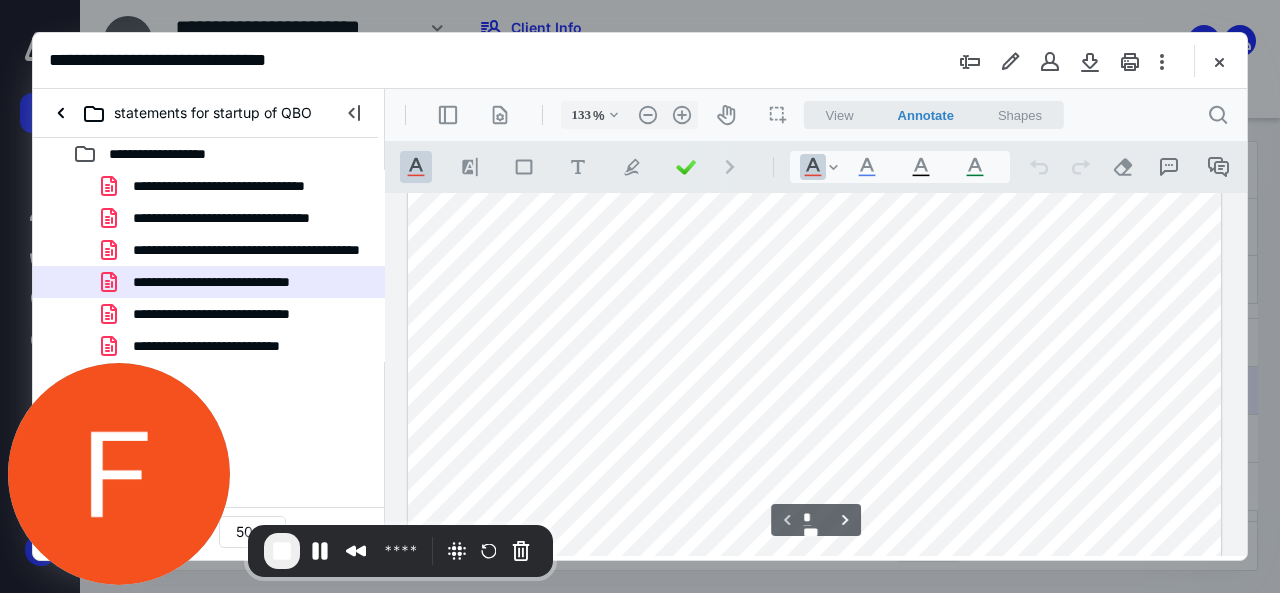 scroll, scrollTop: 0, scrollLeft: 0, axis: both 